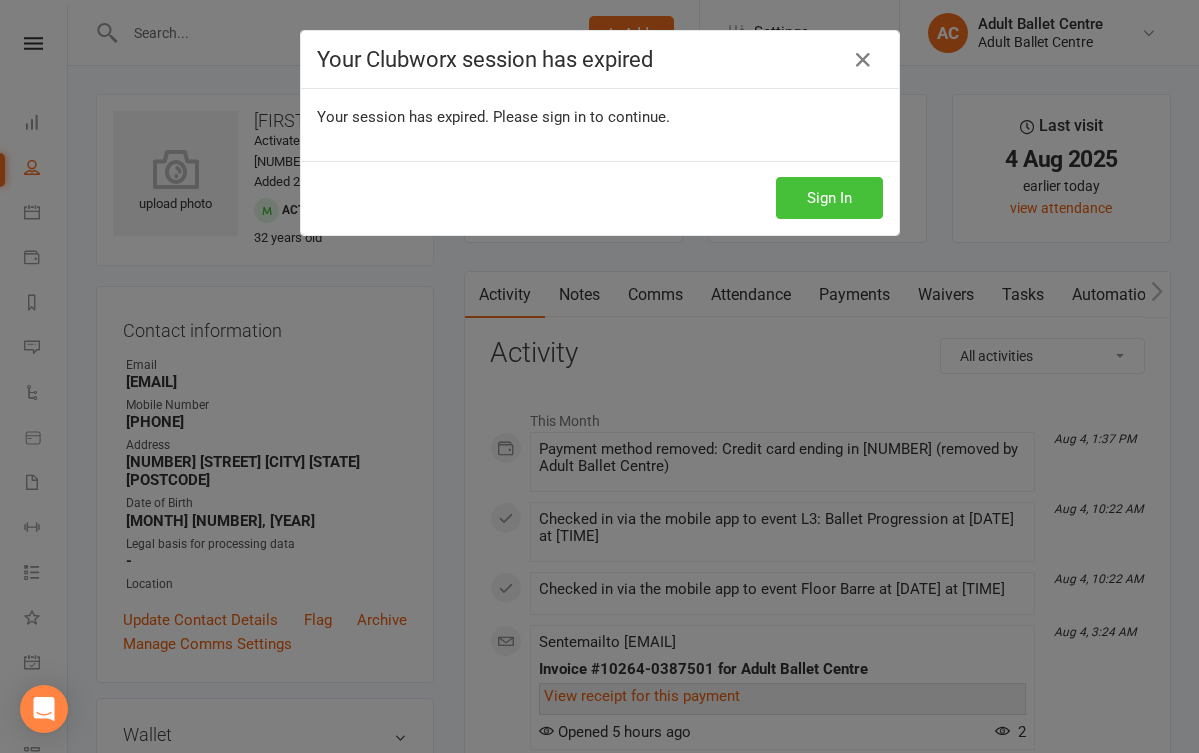 scroll, scrollTop: 0, scrollLeft: 0, axis: both 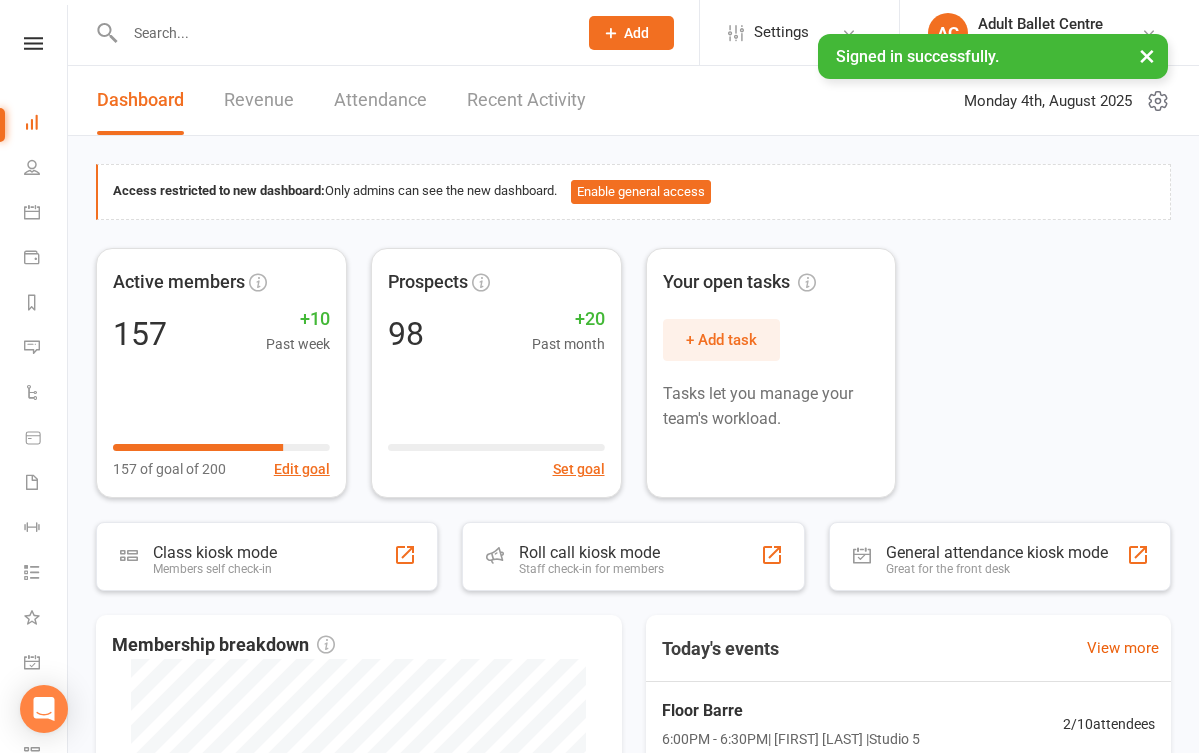 click on "Recent Activity" at bounding box center (526, 100) 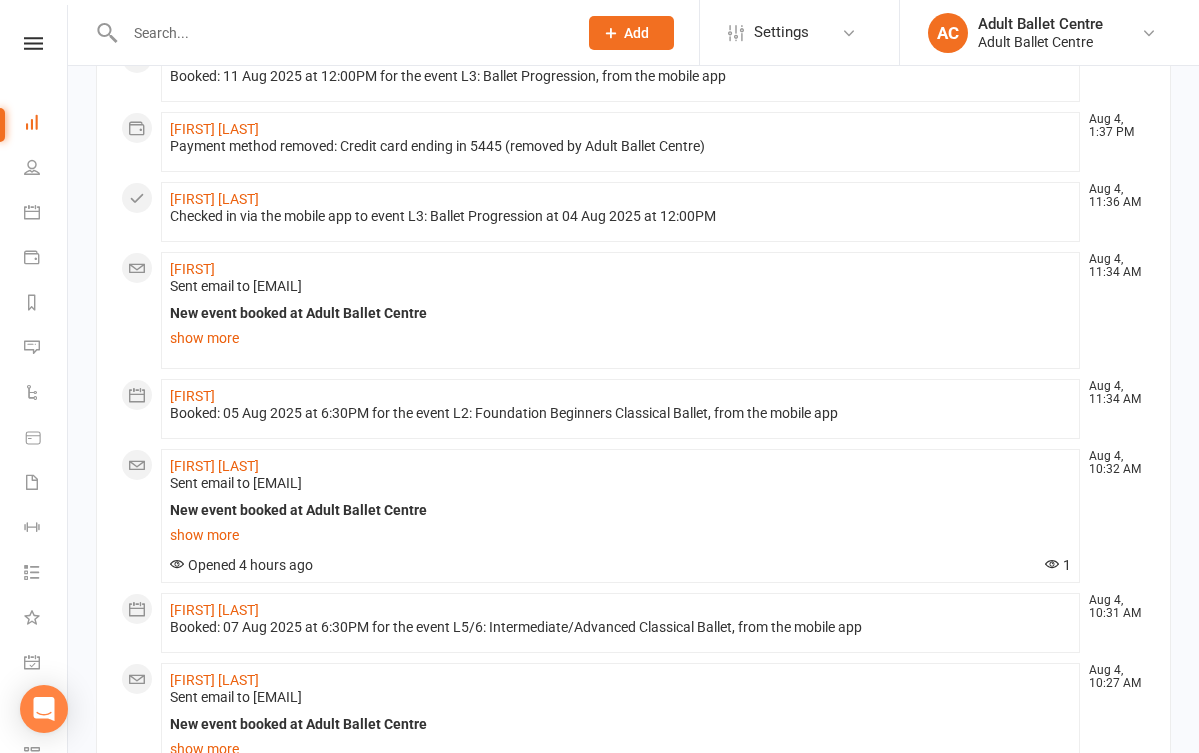 scroll, scrollTop: 1141, scrollLeft: 0, axis: vertical 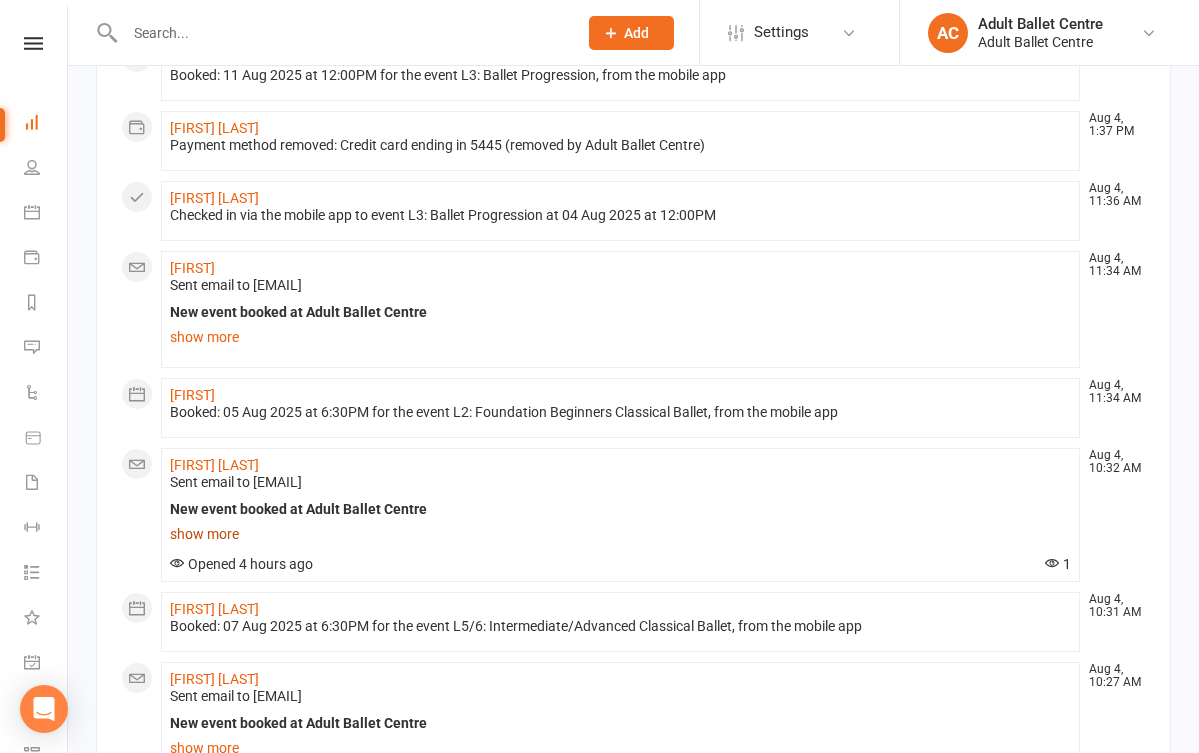 click on "show more" at bounding box center [620, 534] 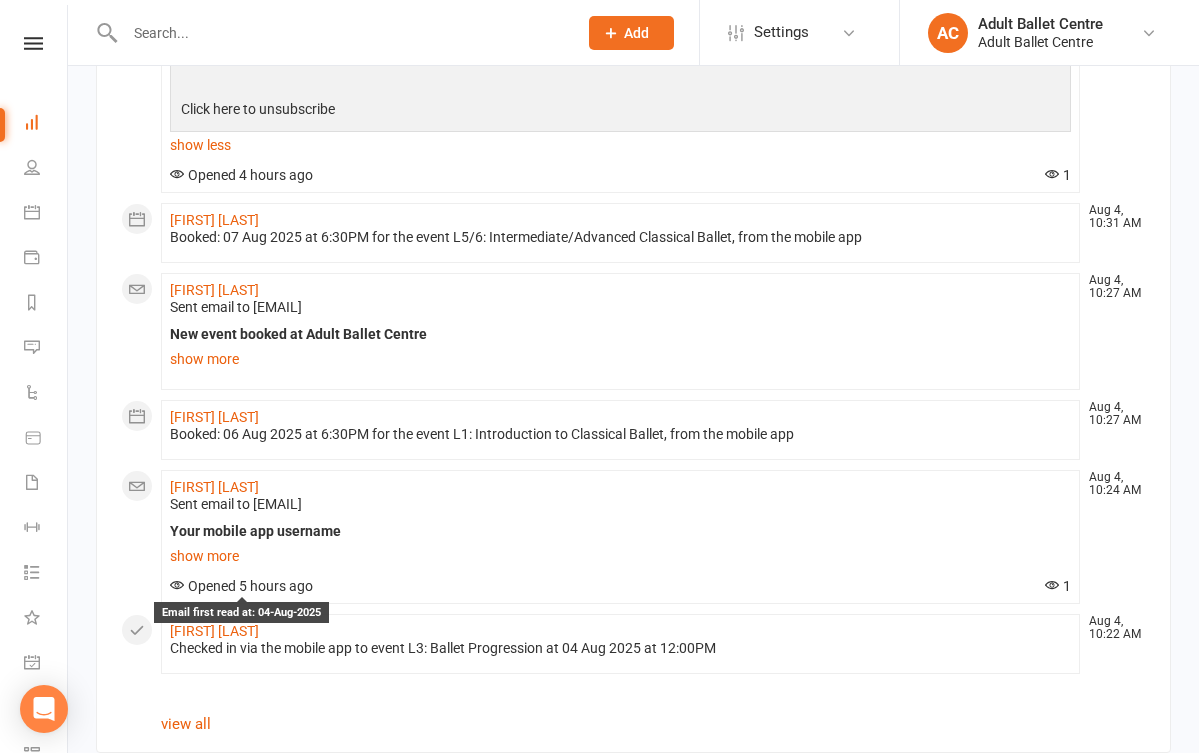 scroll, scrollTop: 1952, scrollLeft: 0, axis: vertical 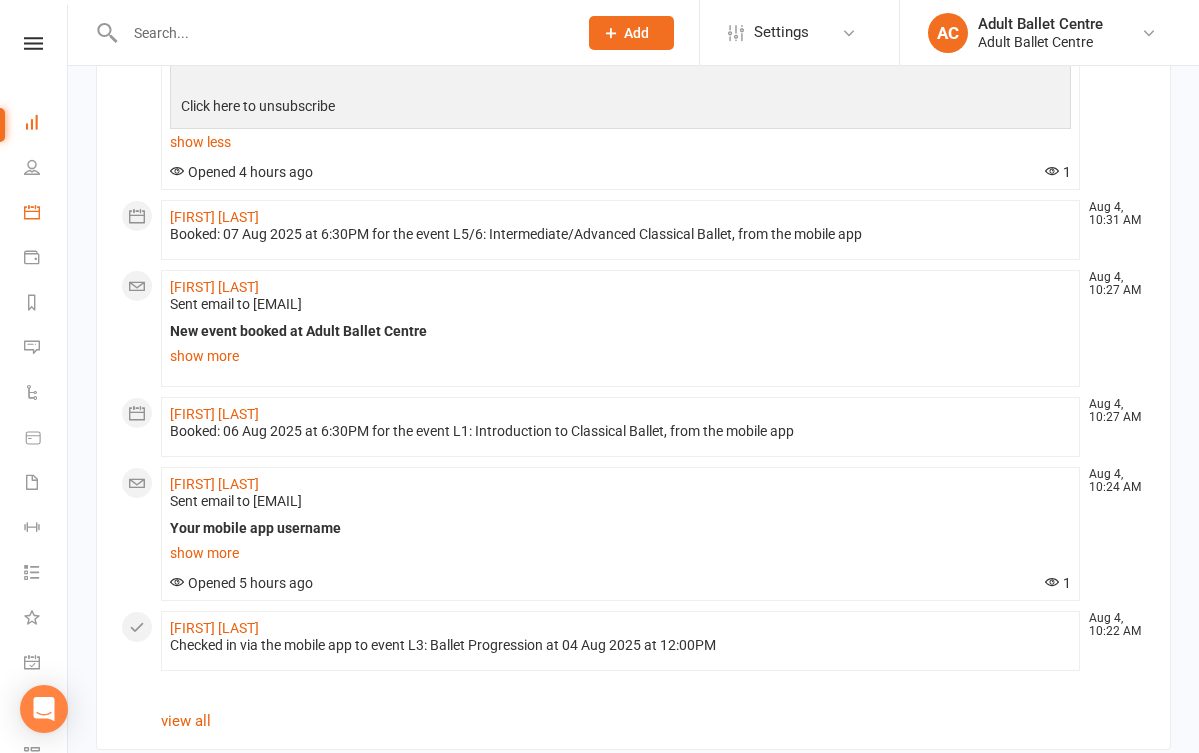 click on "Calendar" at bounding box center (46, 214) 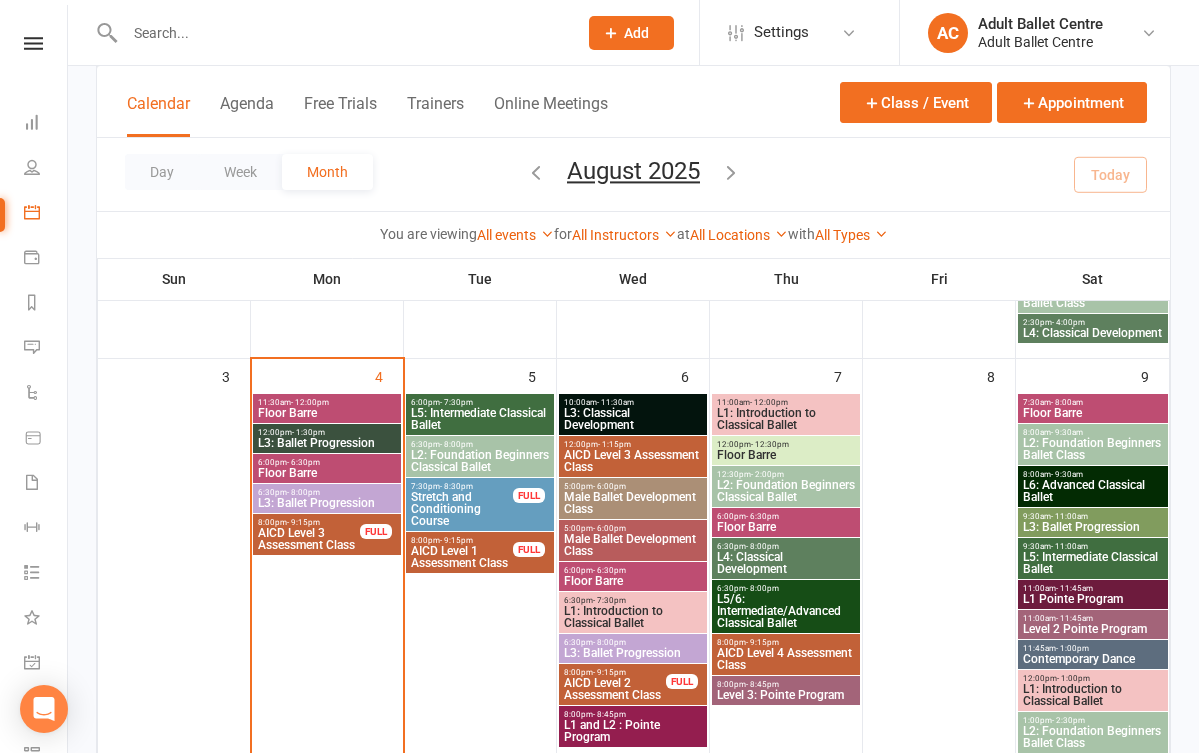 scroll, scrollTop: 475, scrollLeft: 0, axis: vertical 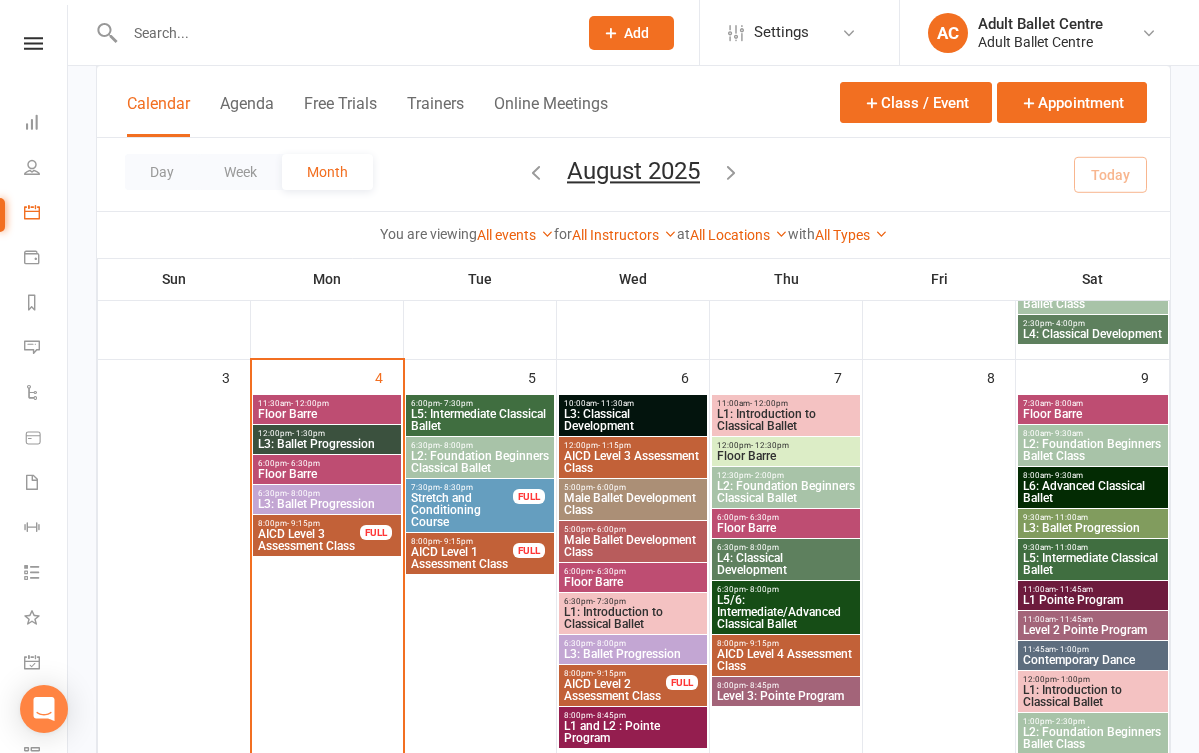 click on "L5: Intermediate Classical Ballet" at bounding box center [480, 420] 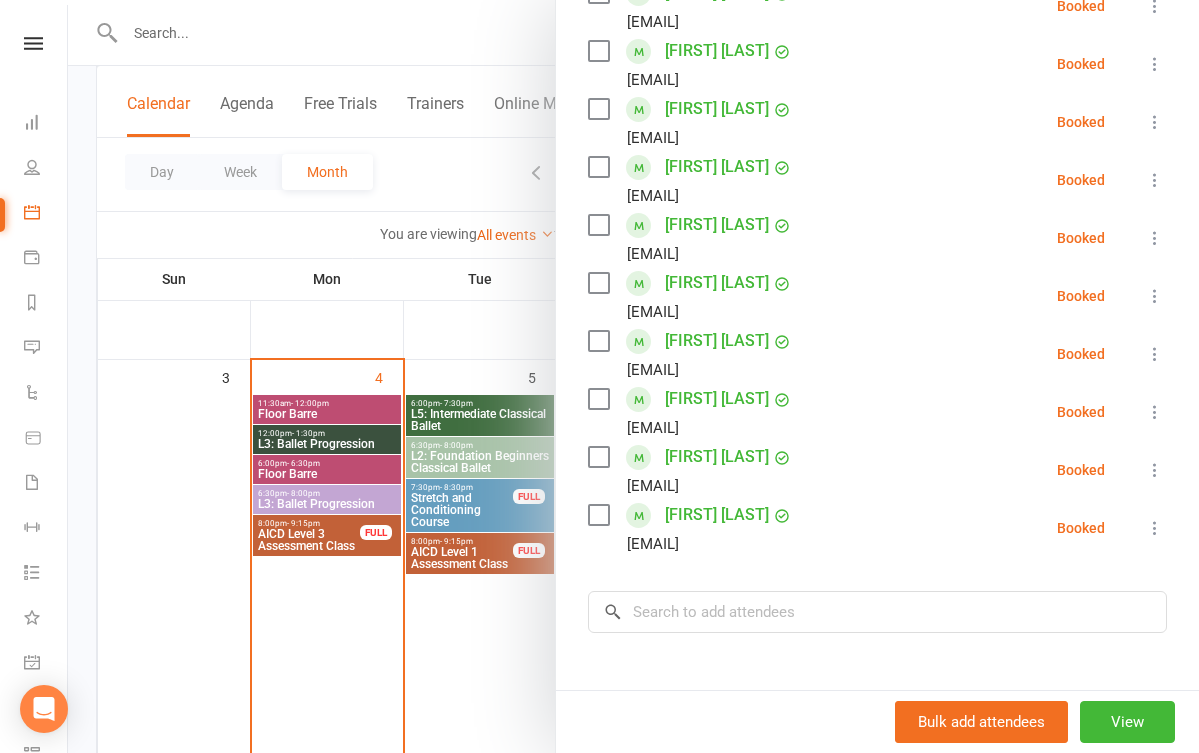scroll, scrollTop: 313, scrollLeft: 0, axis: vertical 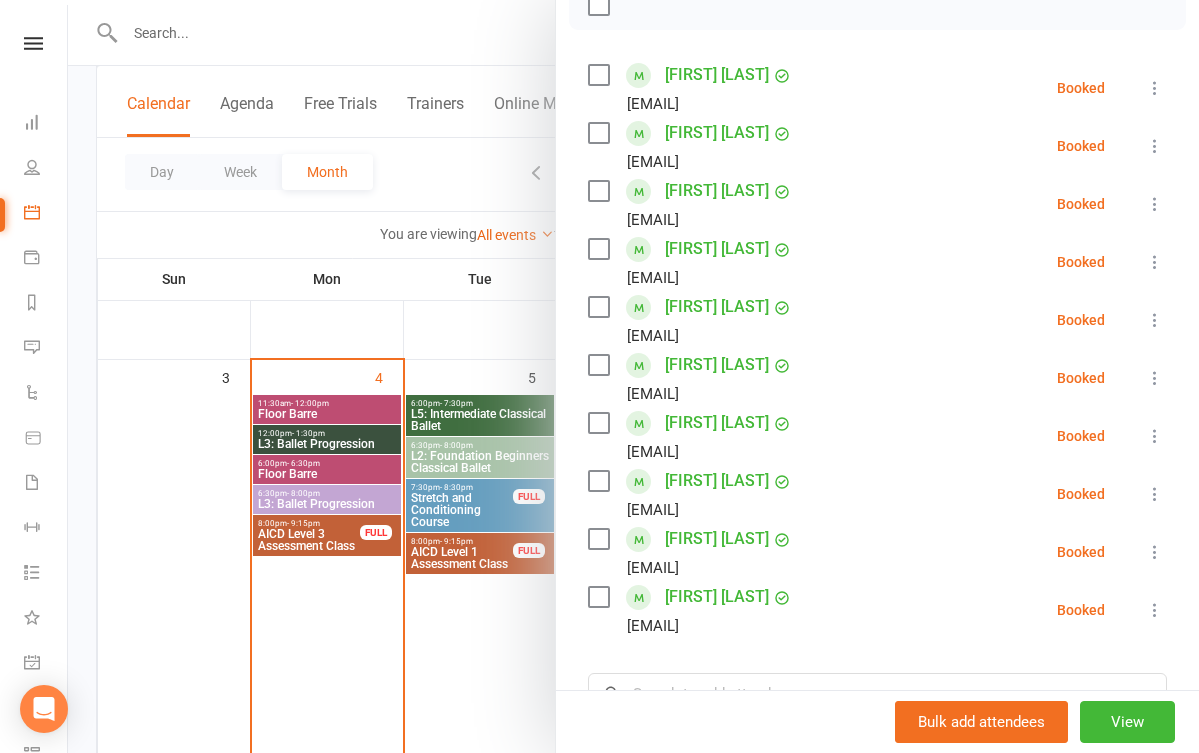 click at bounding box center (633, 376) 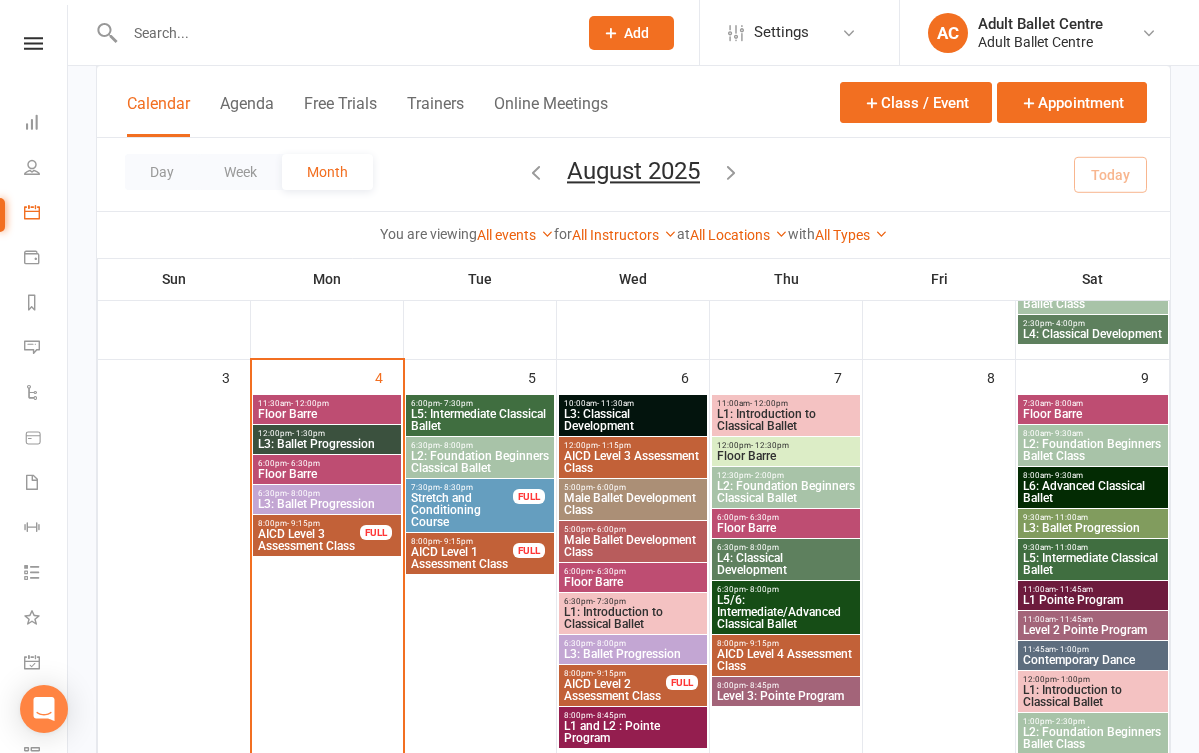 click on "L1 and L2 : Pointe Program" at bounding box center (633, 732) 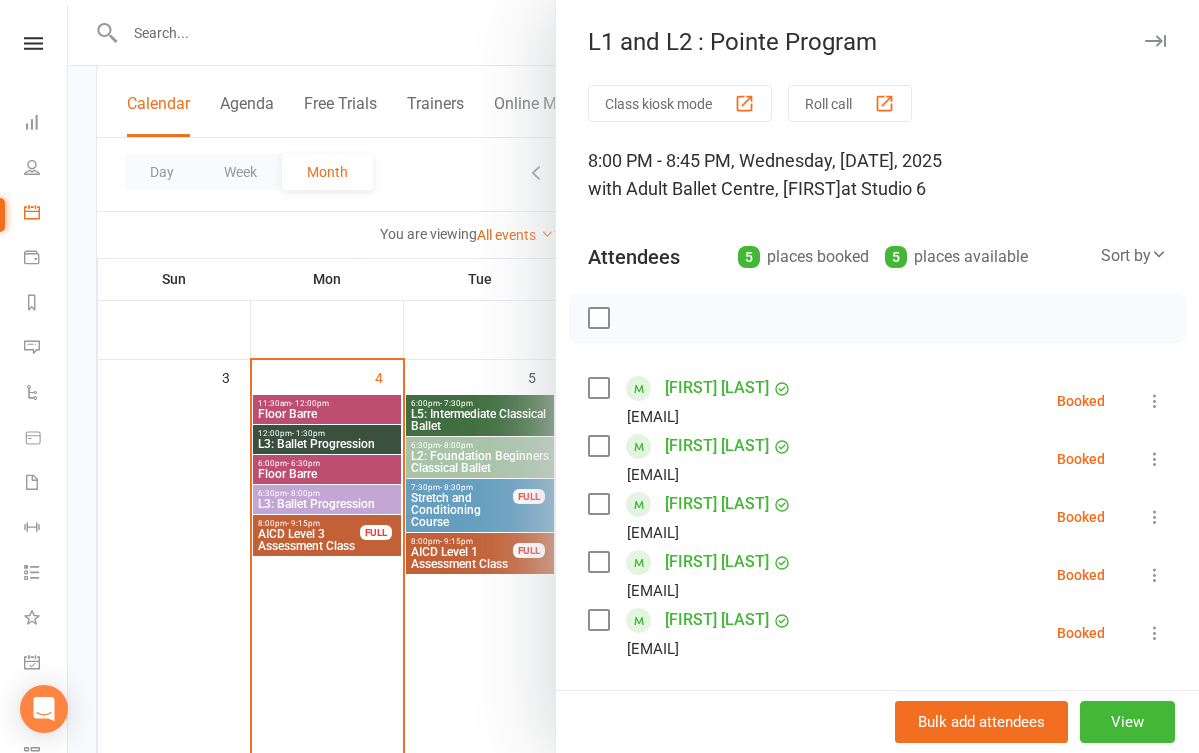click at bounding box center [633, 376] 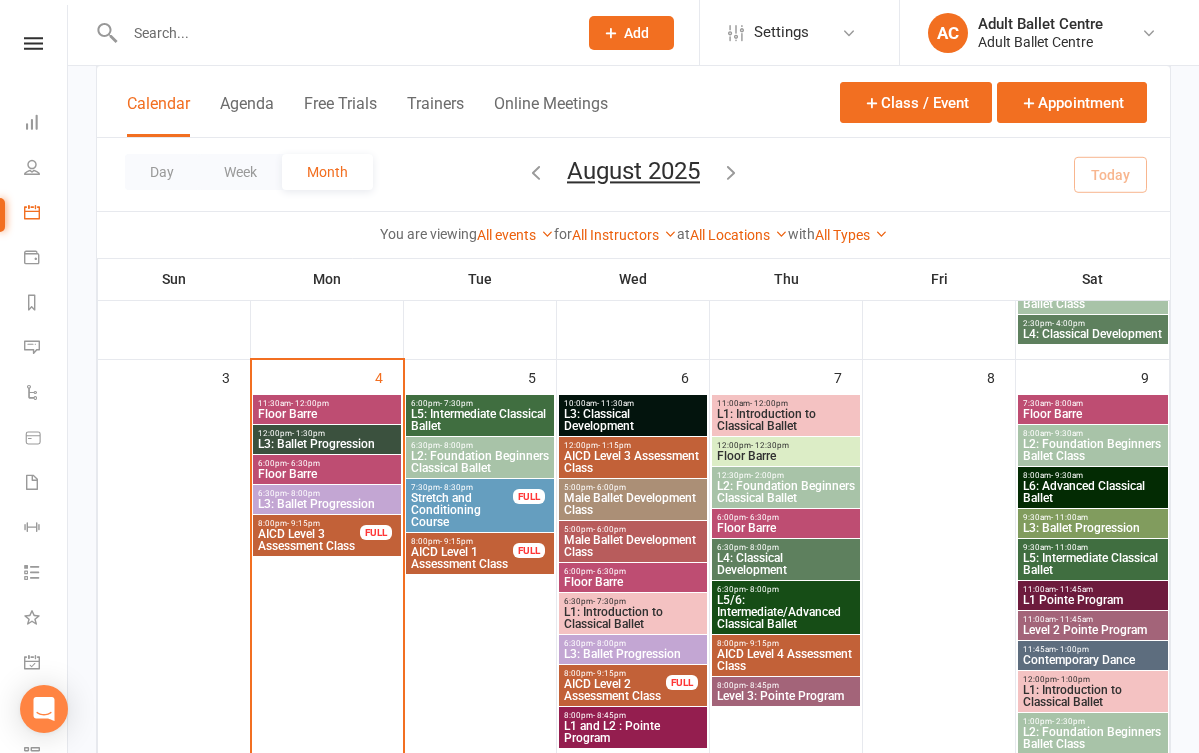 click on "Floor Barre" at bounding box center (327, 414) 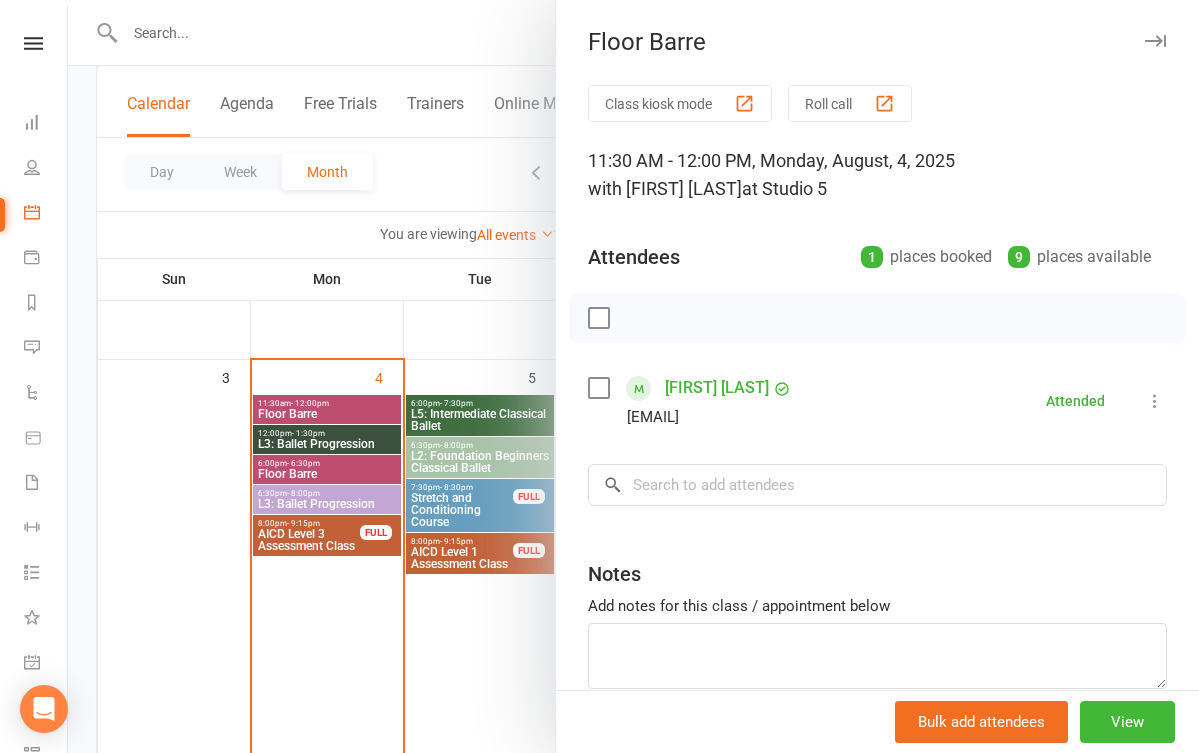 click at bounding box center (633, 376) 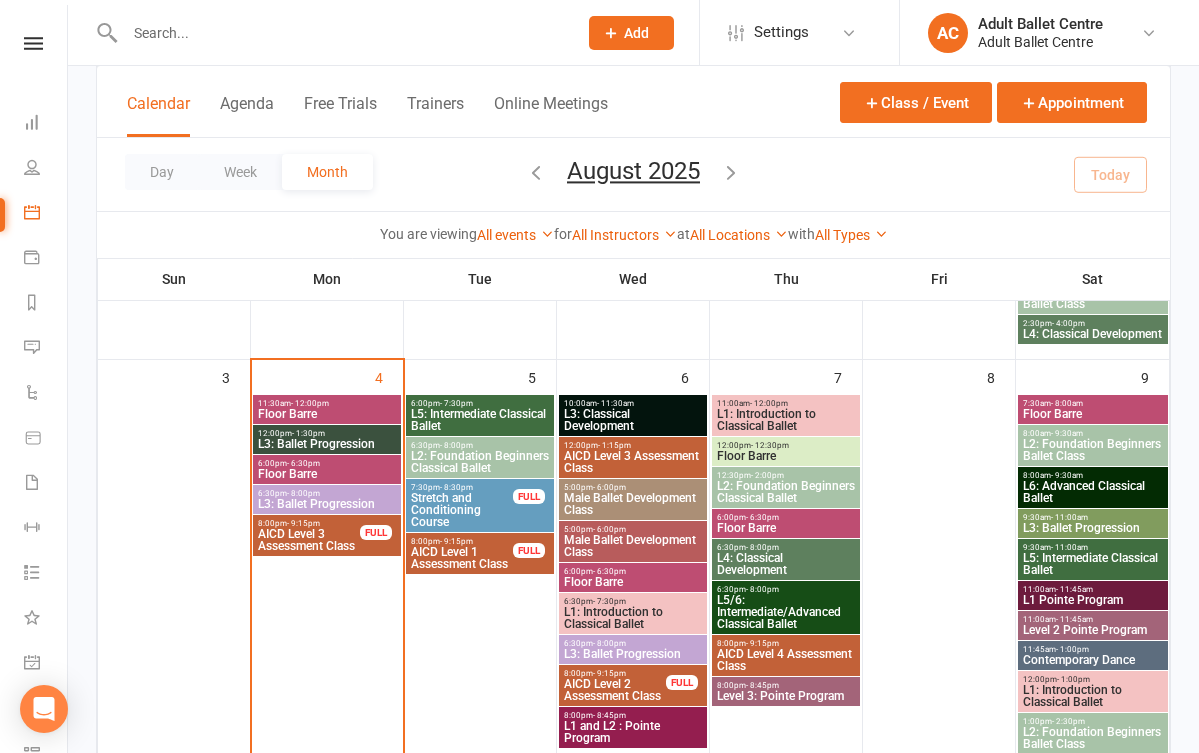 click on "Floor Barre" at bounding box center [327, 474] 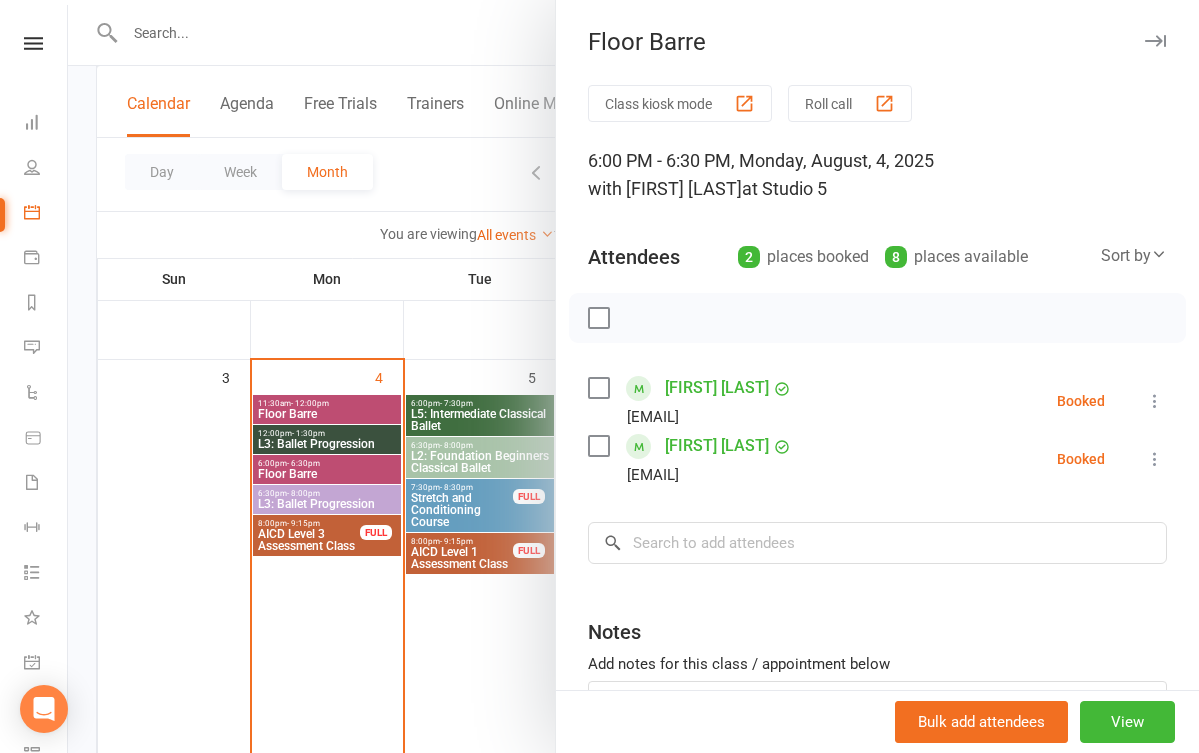 click at bounding box center (633, 376) 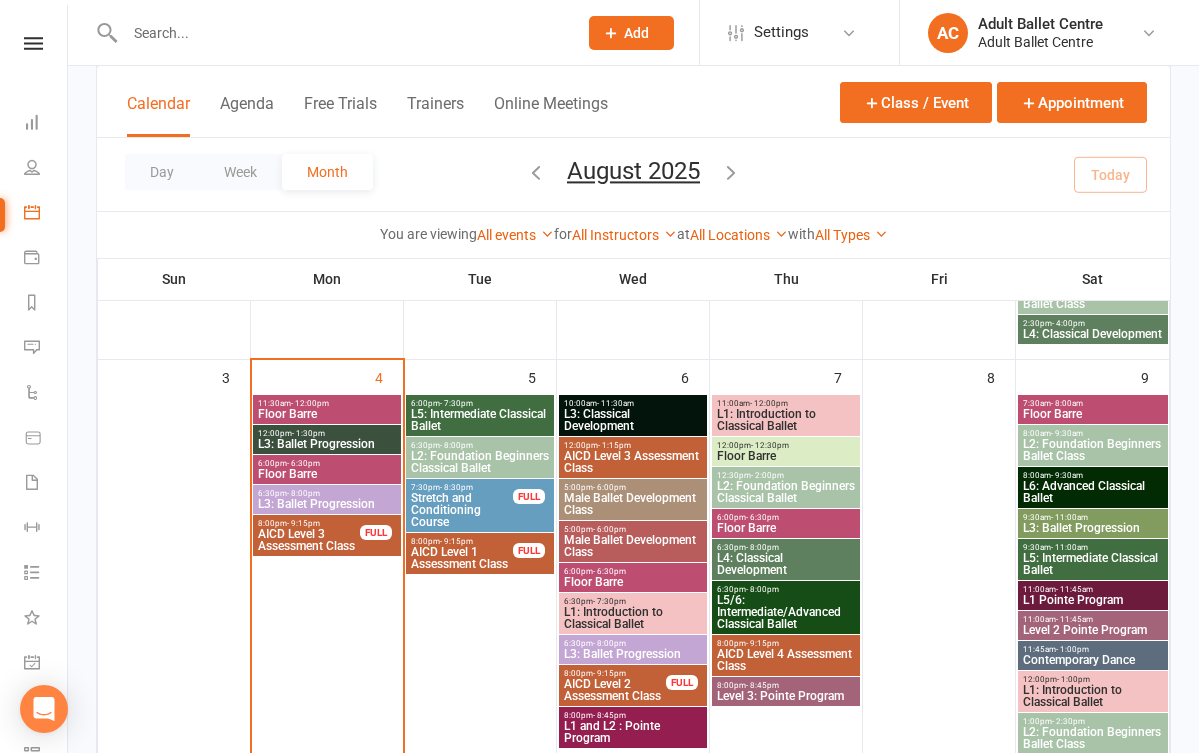 click on "6:30pm  - 8:00pm" at bounding box center [327, 493] 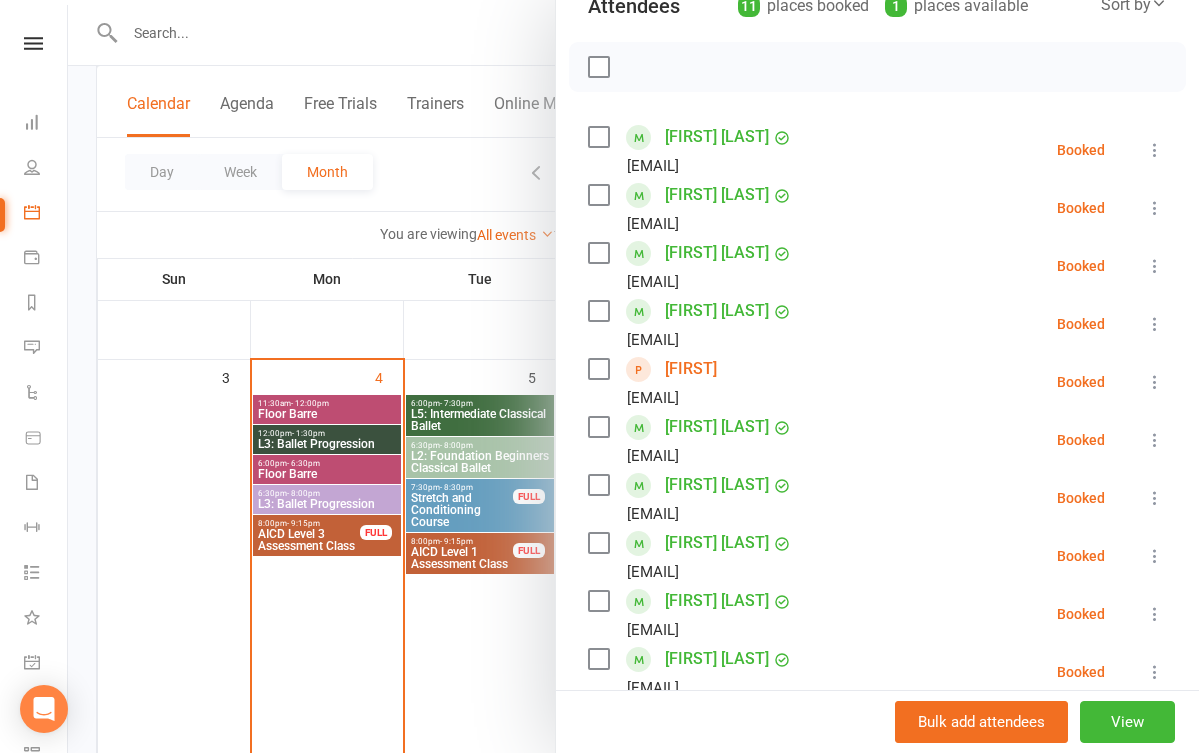 scroll, scrollTop: 250, scrollLeft: 0, axis: vertical 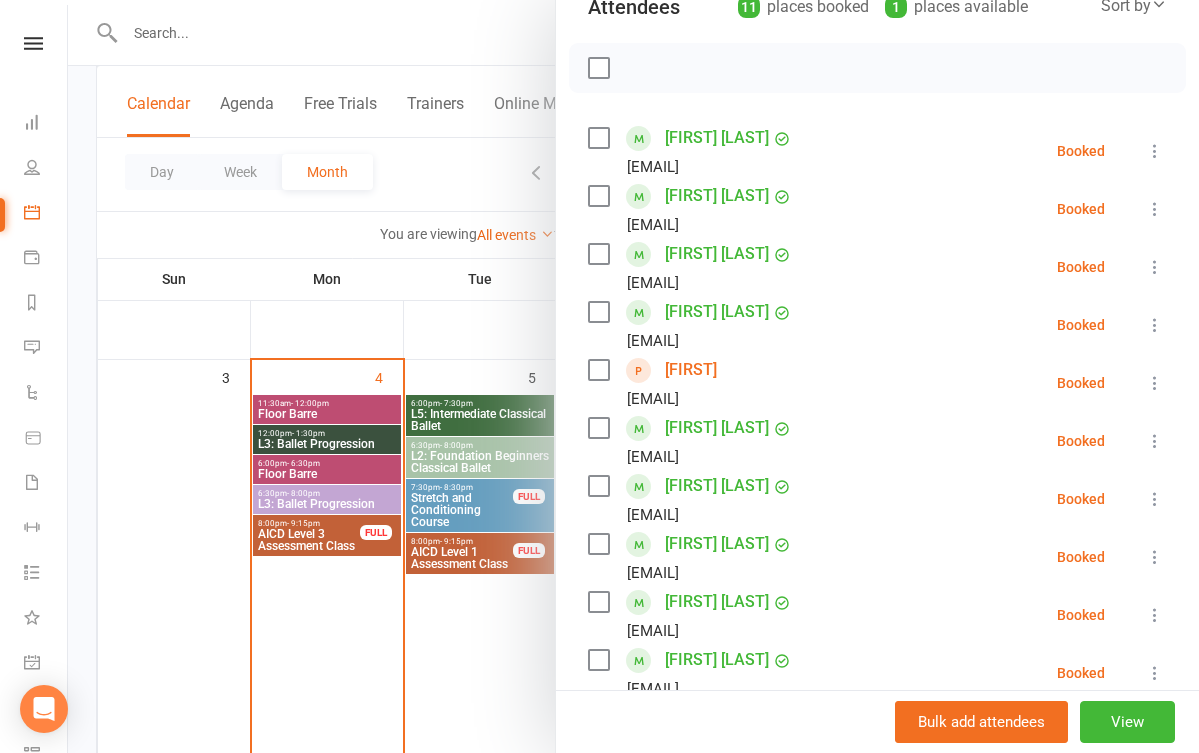 click on "[FIRST]" at bounding box center (691, 370) 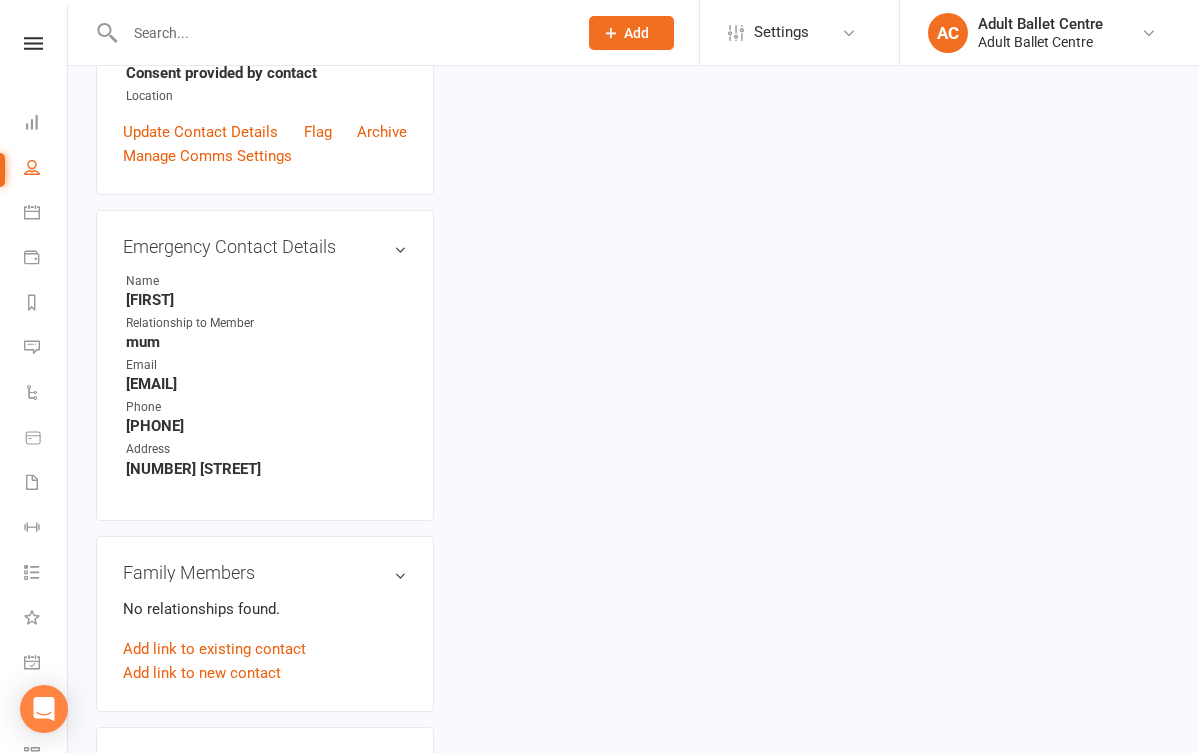 scroll, scrollTop: 0, scrollLeft: 0, axis: both 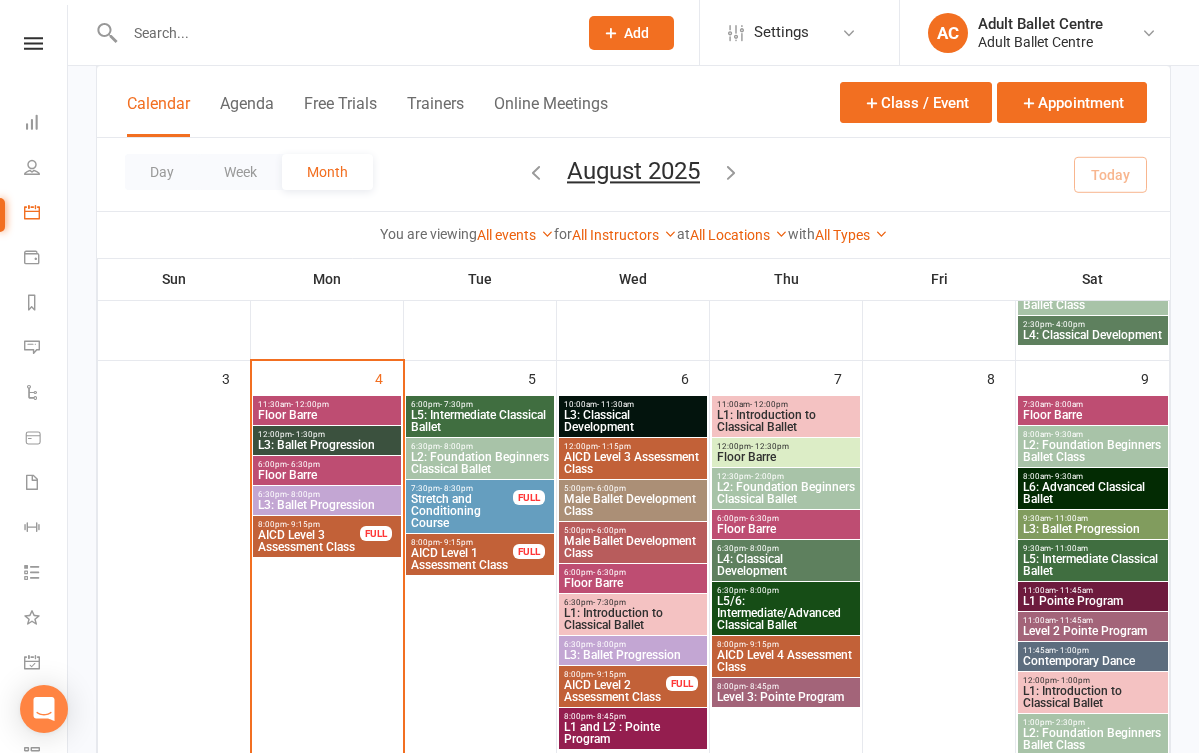 click on "- 6:30pm" at bounding box center [303, 464] 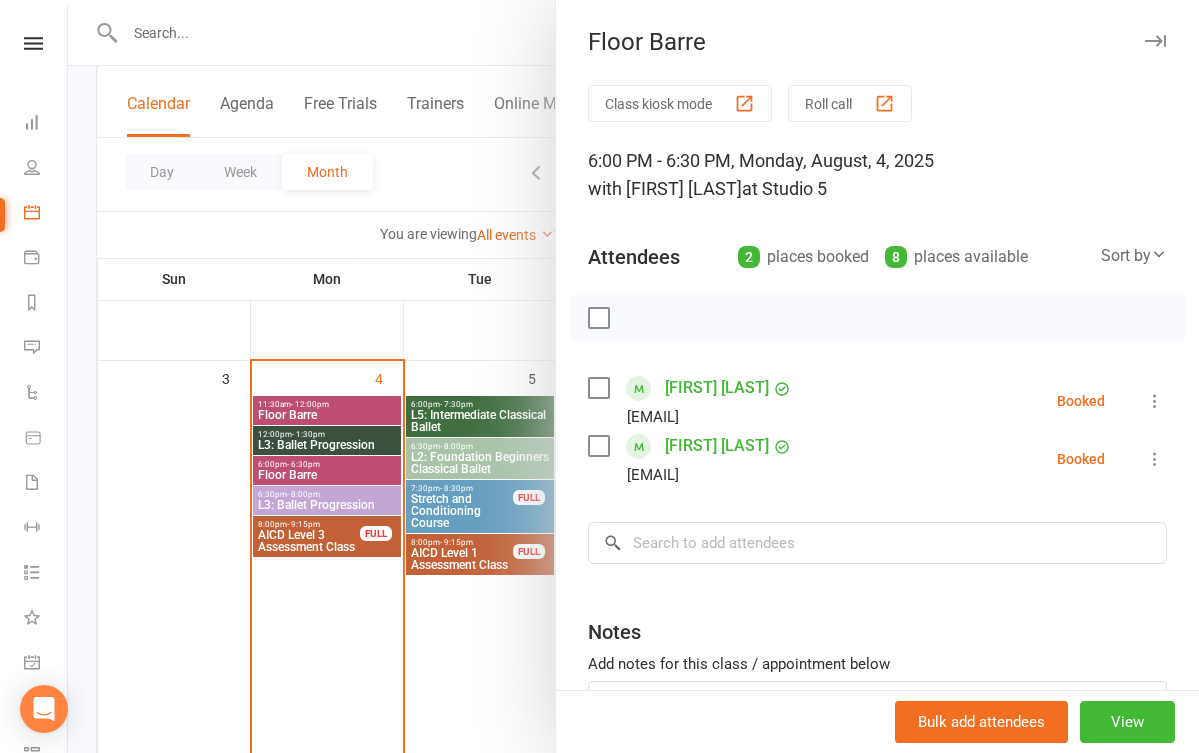 click at bounding box center [633, 376] 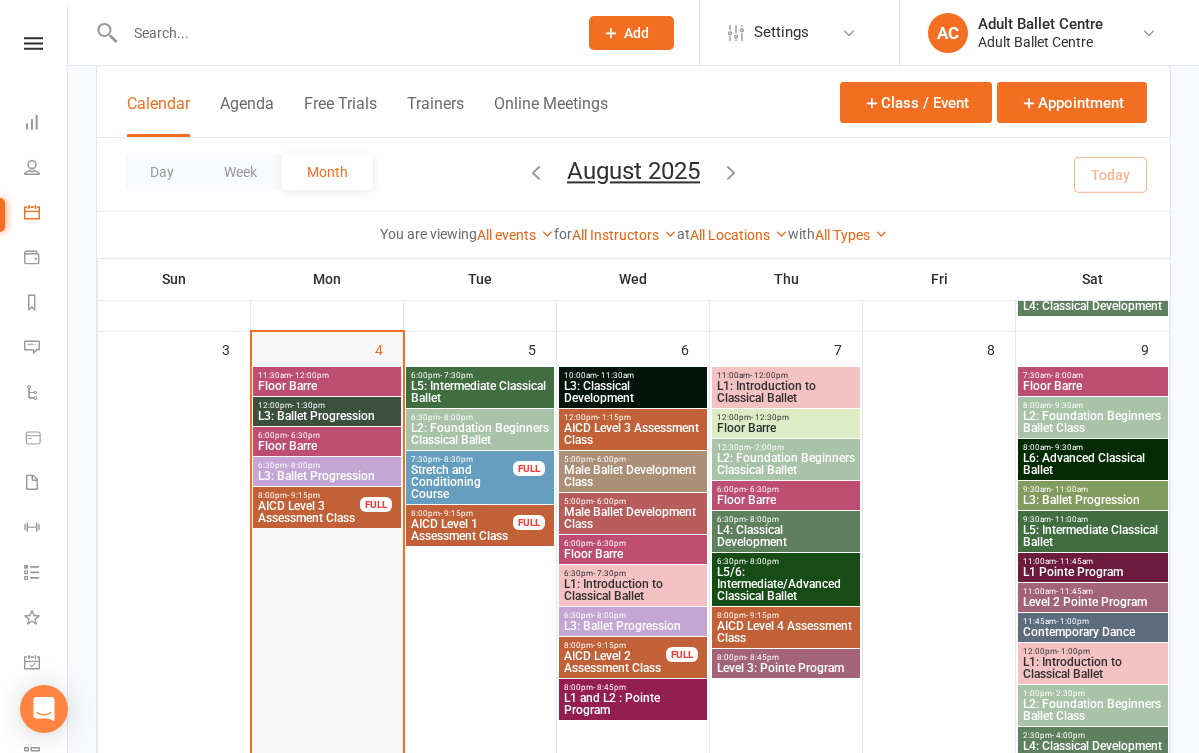 scroll, scrollTop: 516, scrollLeft: 0, axis: vertical 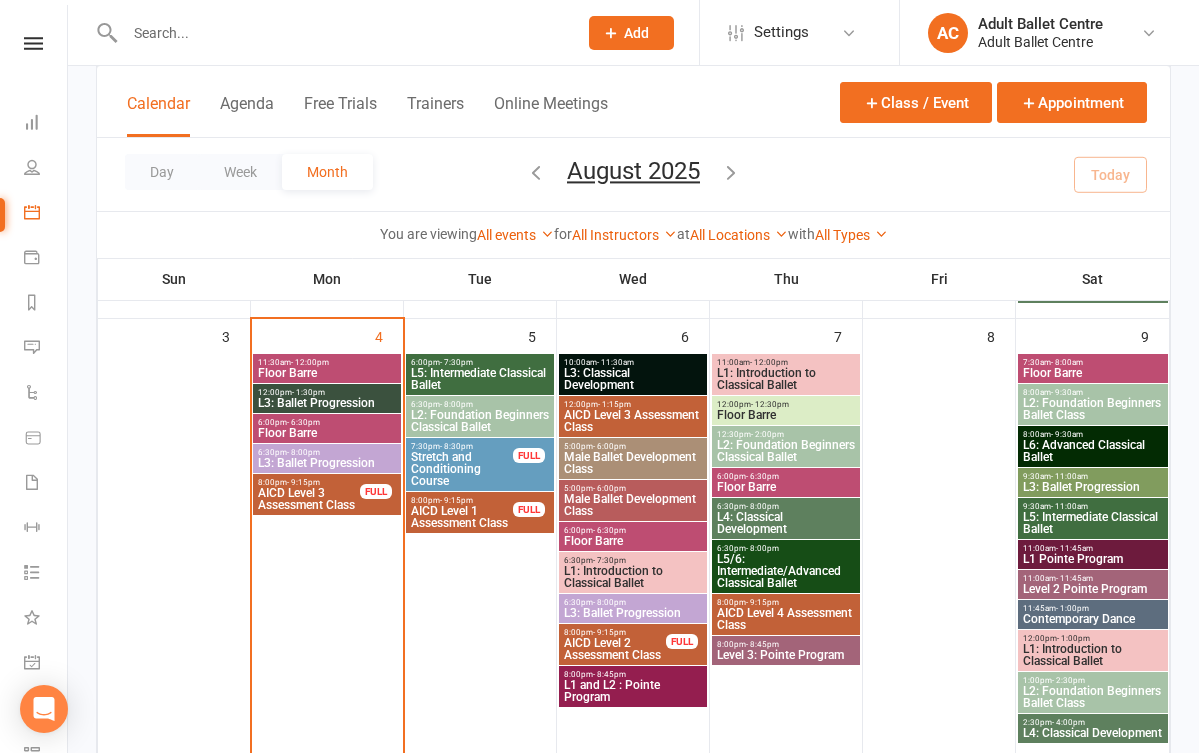click on "L5: Intermediate Classical Ballet" at bounding box center [480, 379] 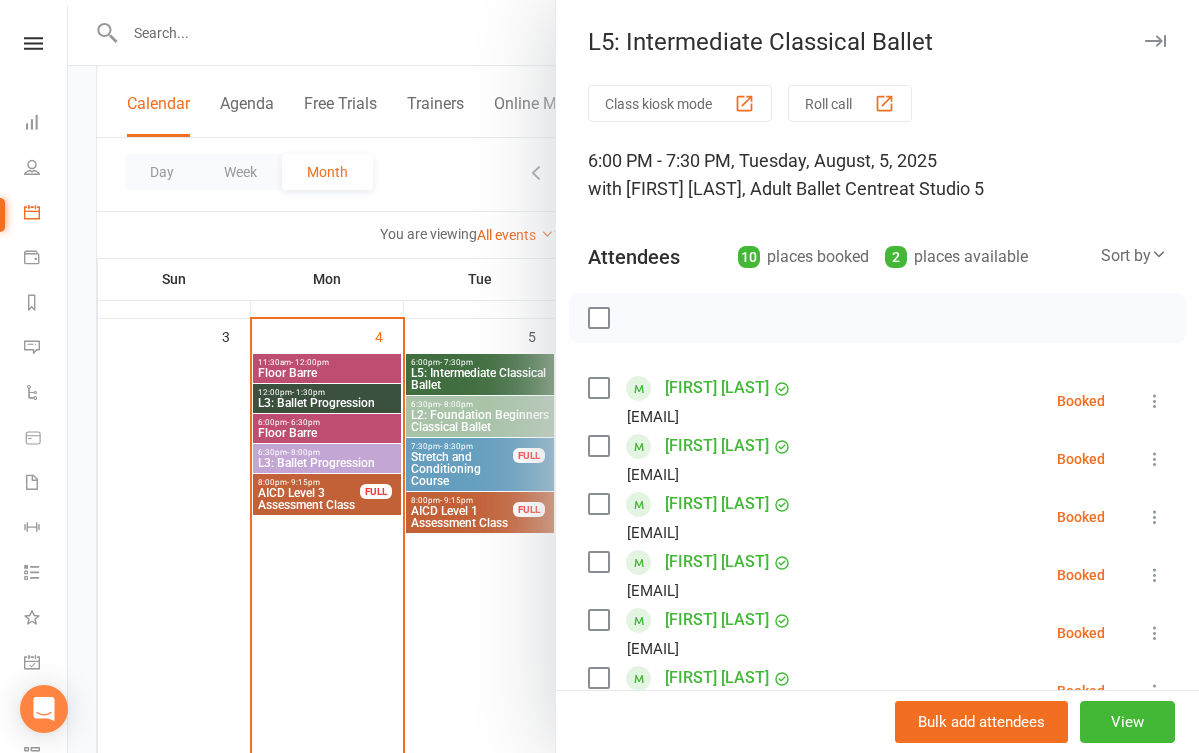 click at bounding box center (633, 376) 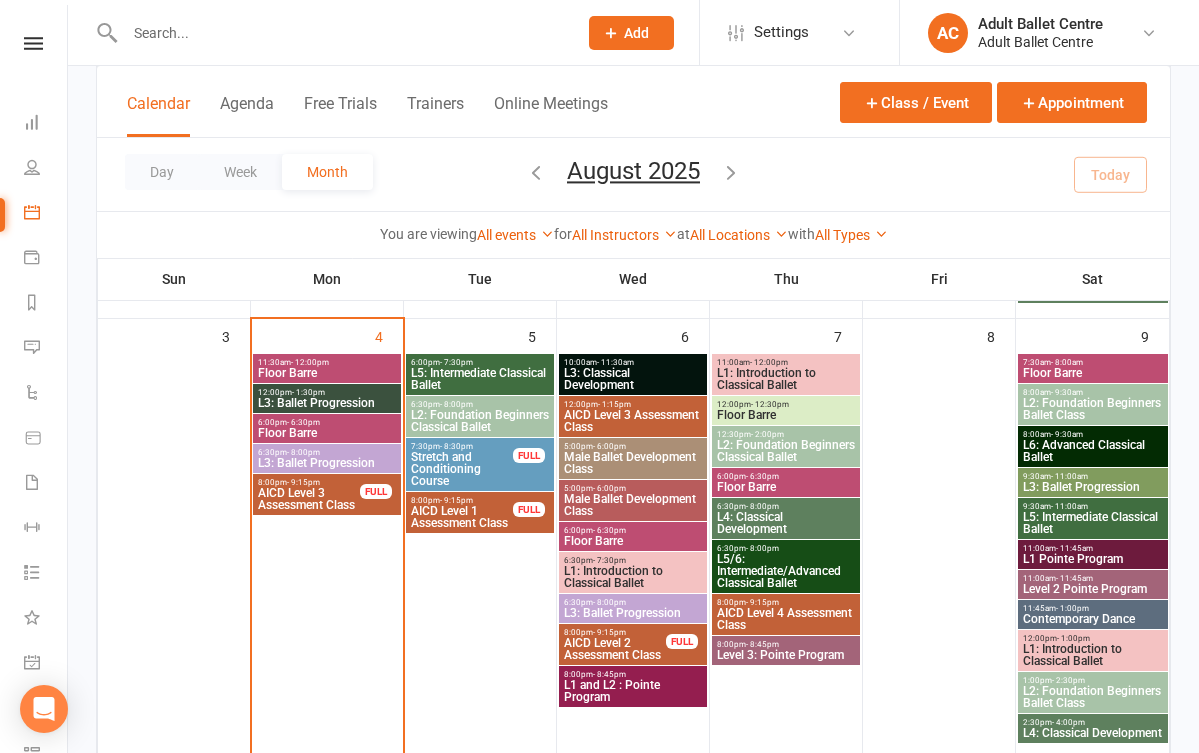 click on "L3: Ballet Progression" at bounding box center [327, 463] 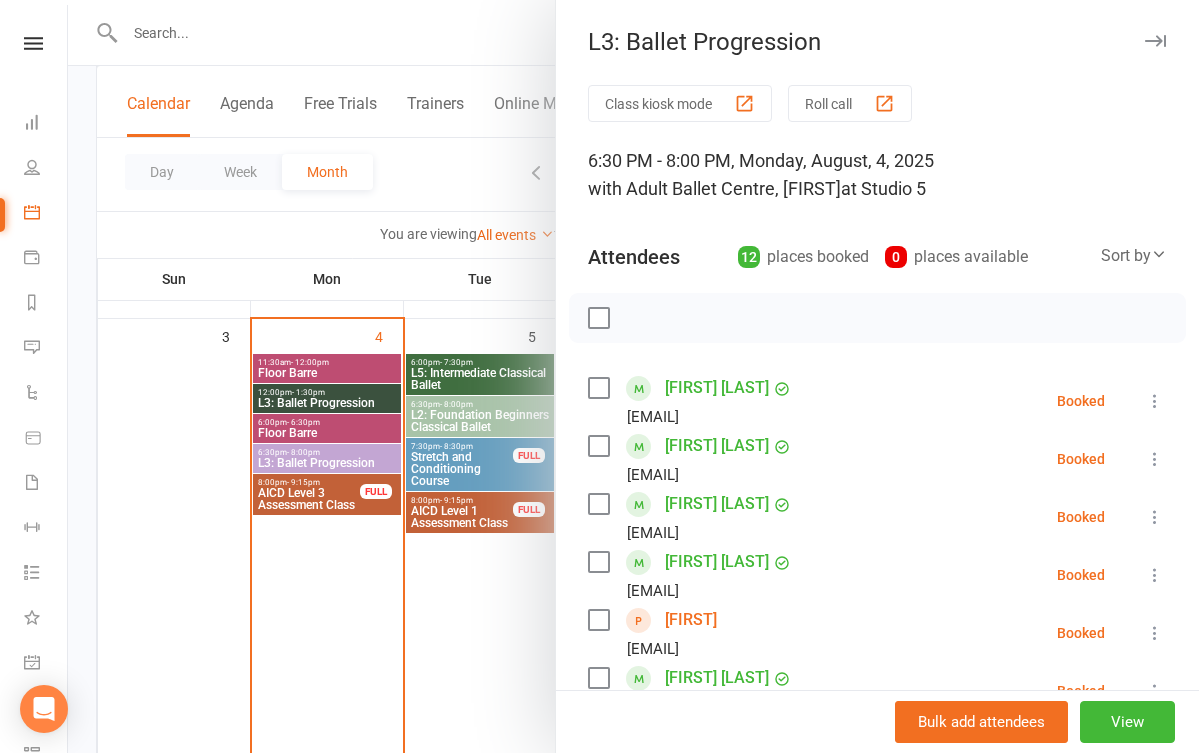 click at bounding box center [633, 376] 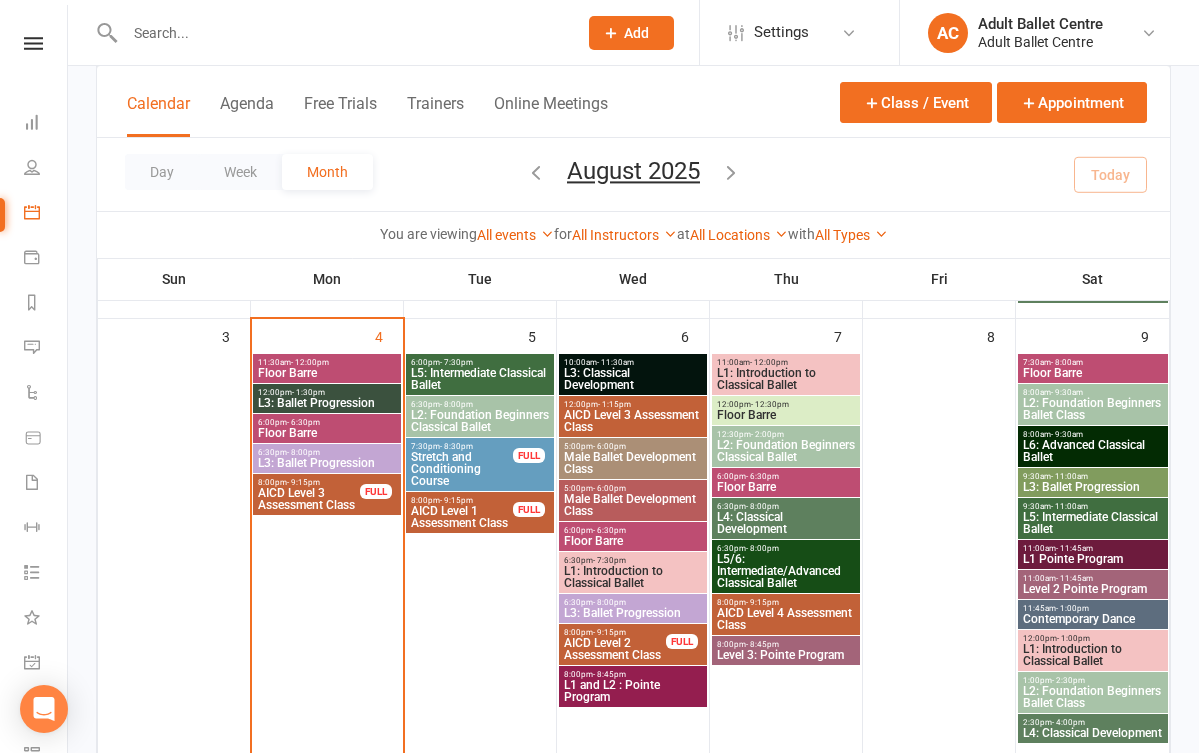 click on "- 8:30pm" at bounding box center (456, 446) 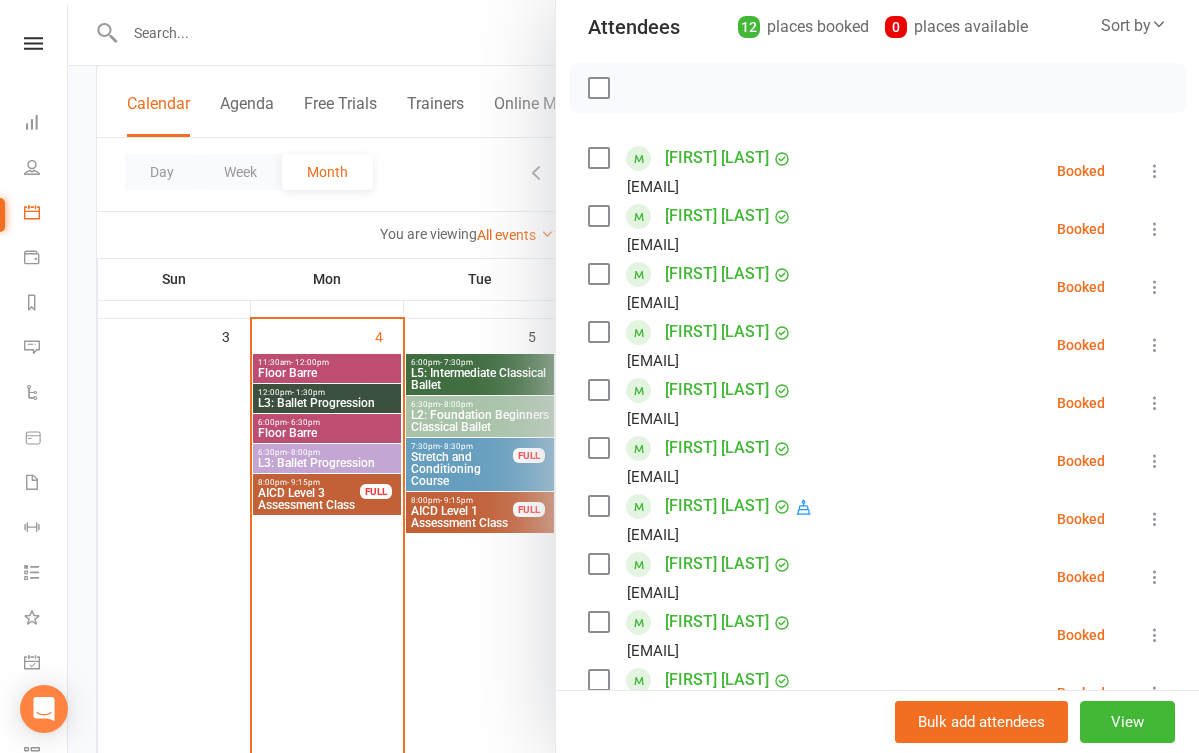 scroll, scrollTop: 222, scrollLeft: 0, axis: vertical 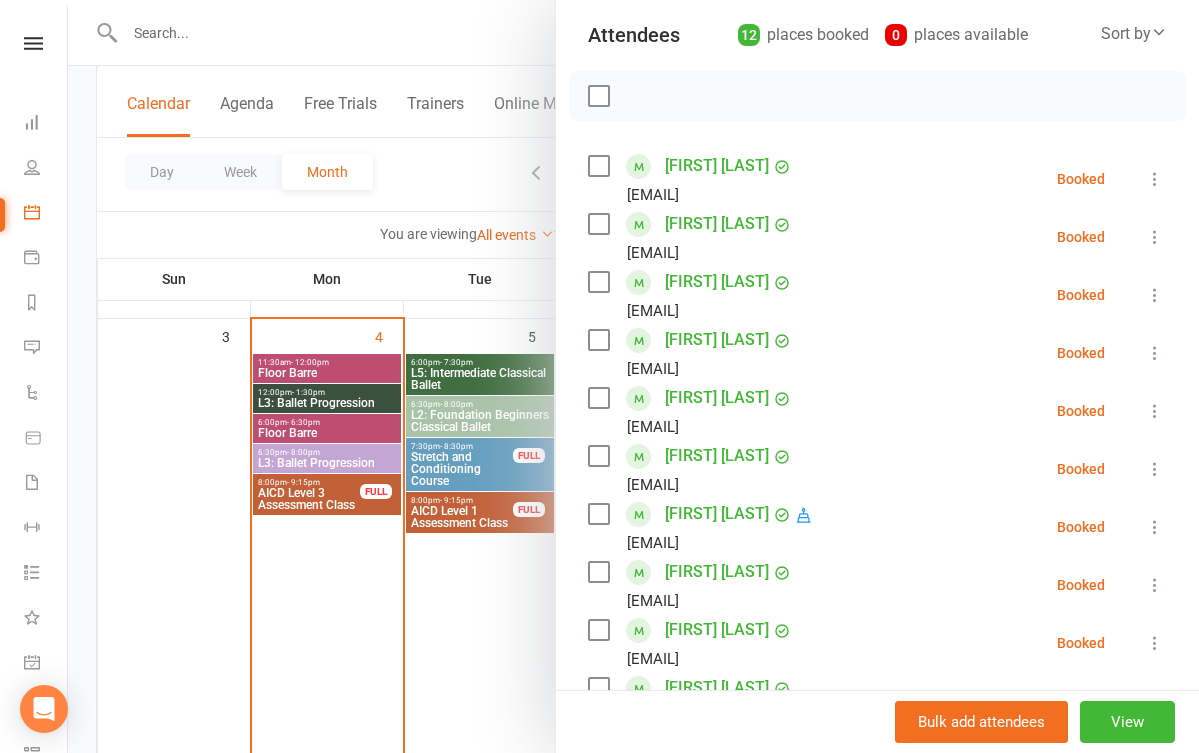 click at bounding box center (633, 376) 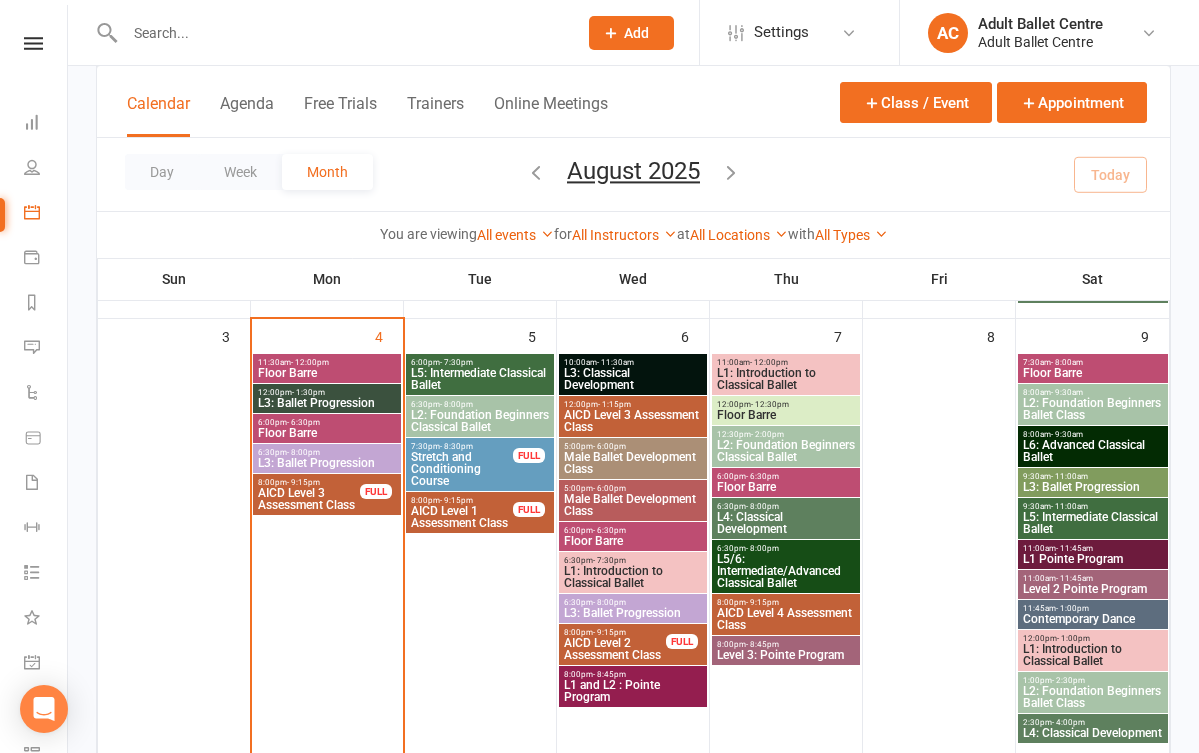 click on "L2: Foundation Beginners Classical Ballet" at bounding box center [480, 421] 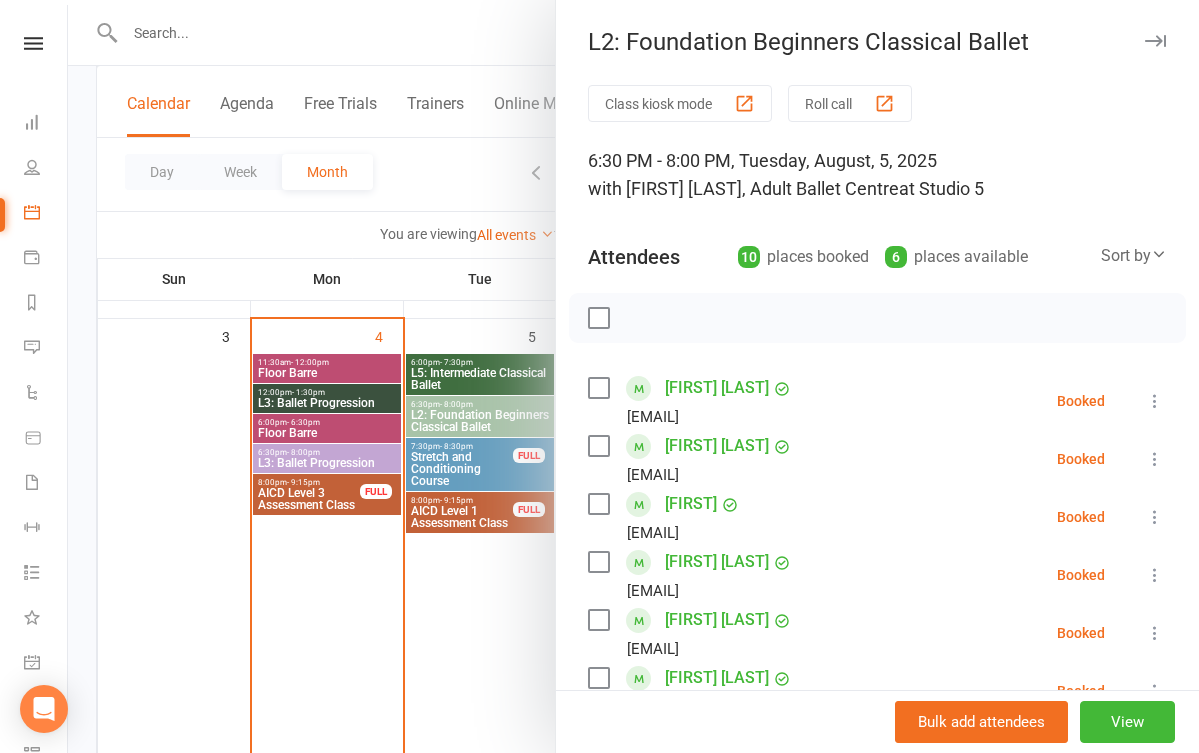 scroll, scrollTop: 0, scrollLeft: 0, axis: both 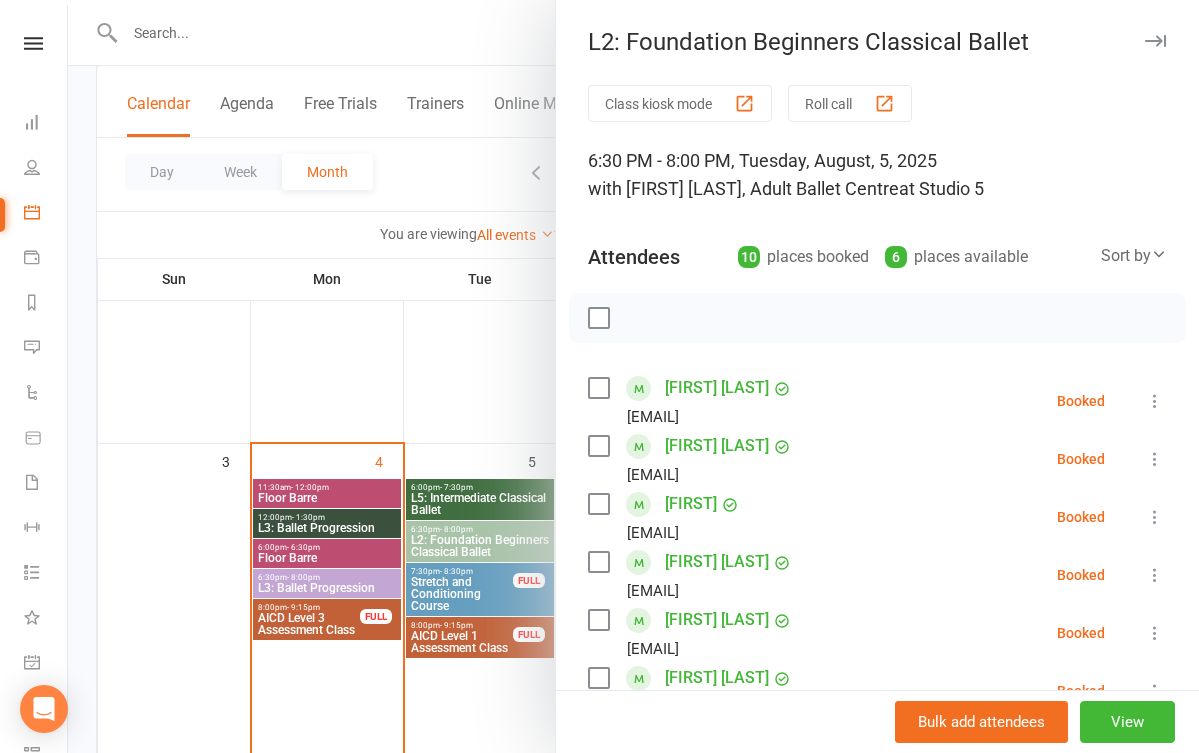 click at bounding box center [633, 376] 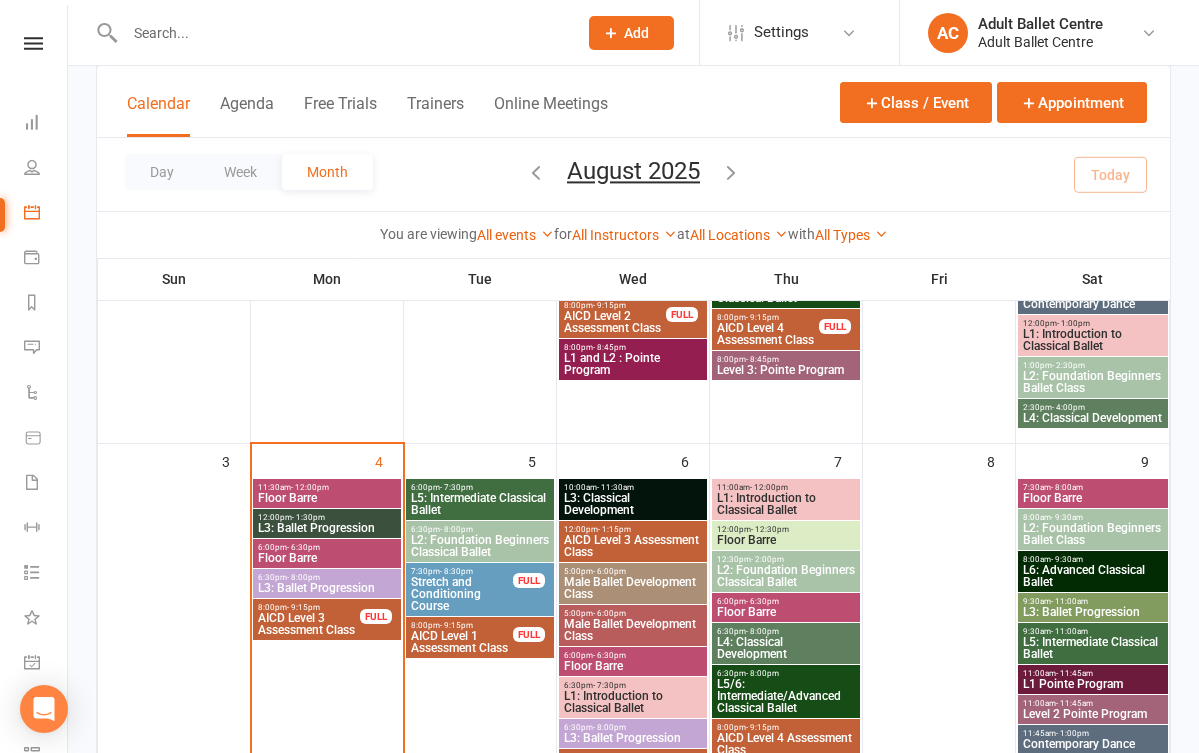 click on "L5: Intermediate Classical Ballet" at bounding box center (480, 504) 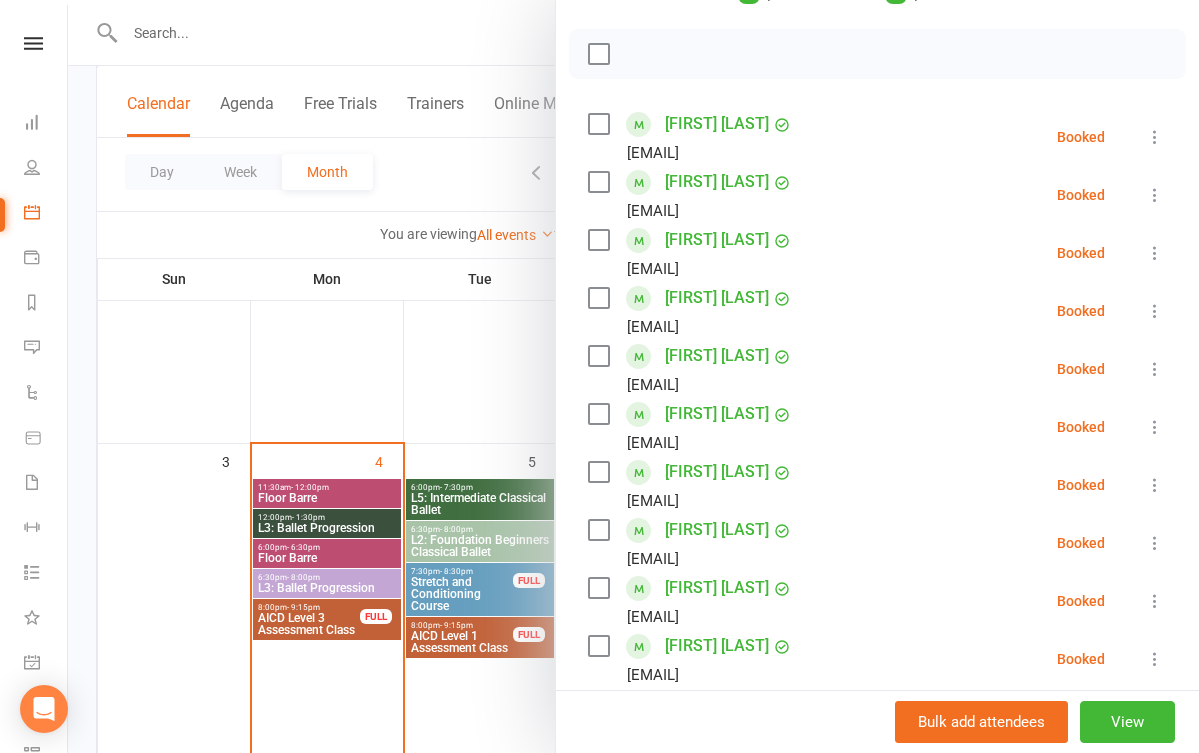 scroll, scrollTop: 260, scrollLeft: 0, axis: vertical 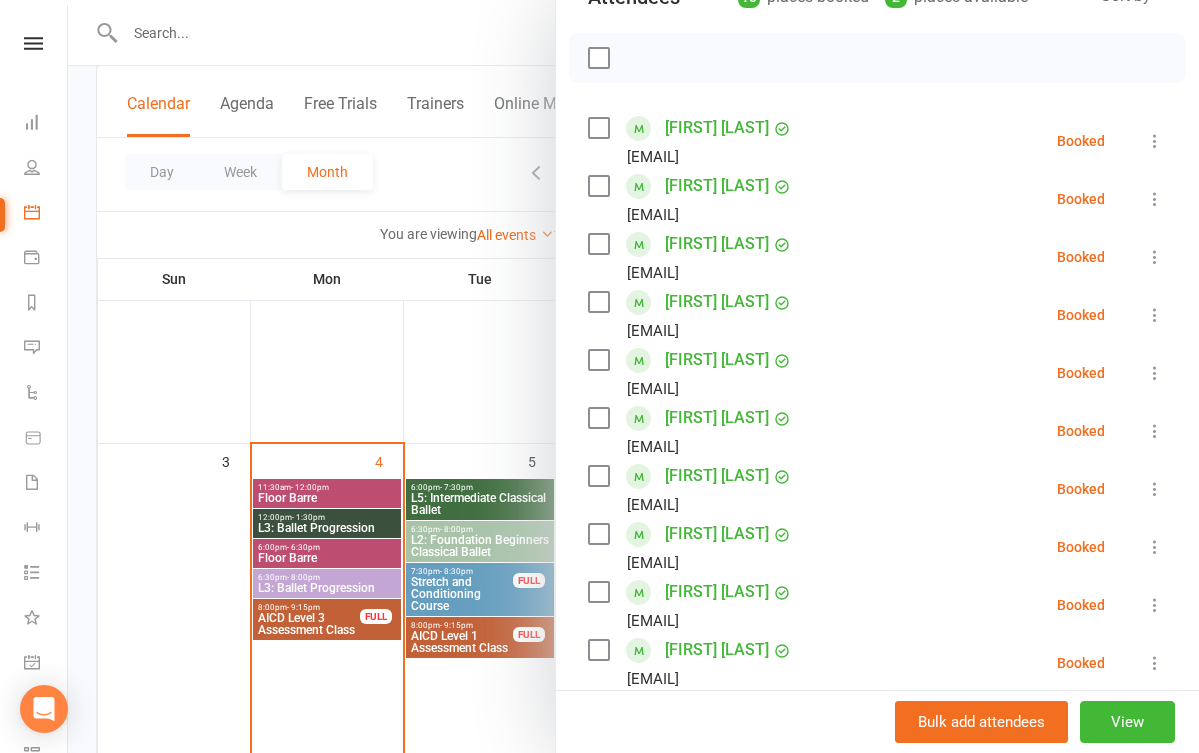 click at bounding box center [633, 376] 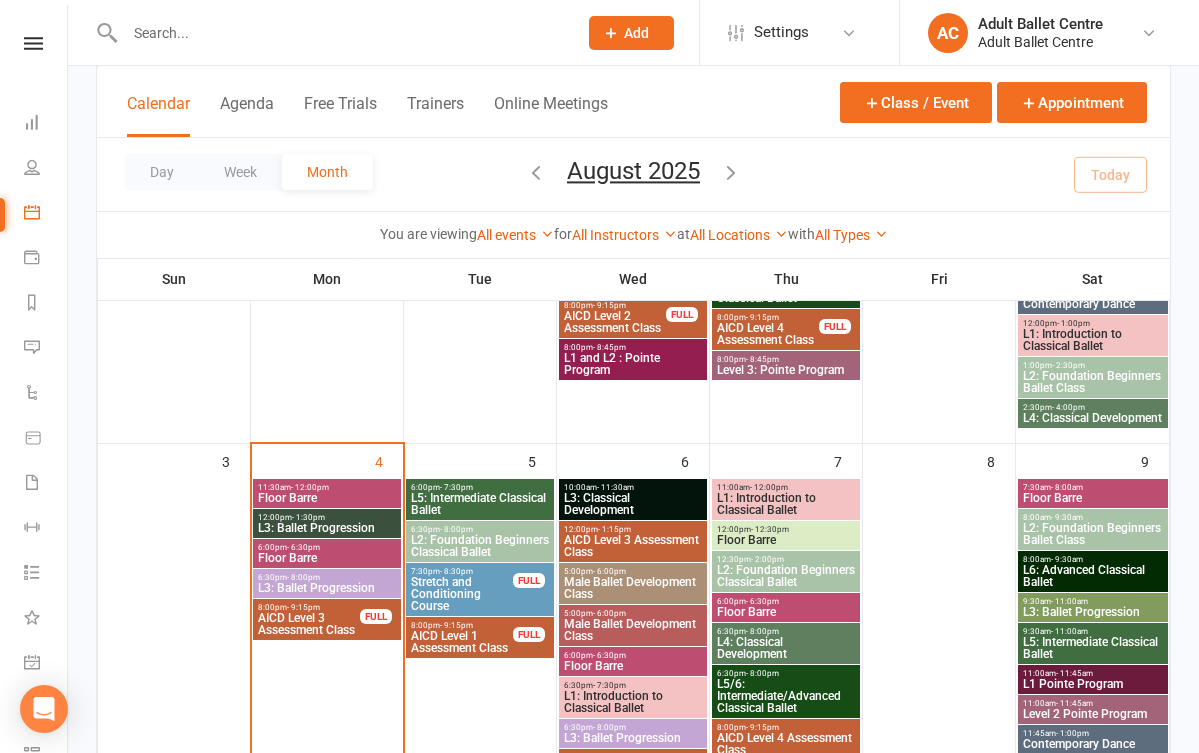 click on "L3: Ballet Progression" at bounding box center [327, 528] 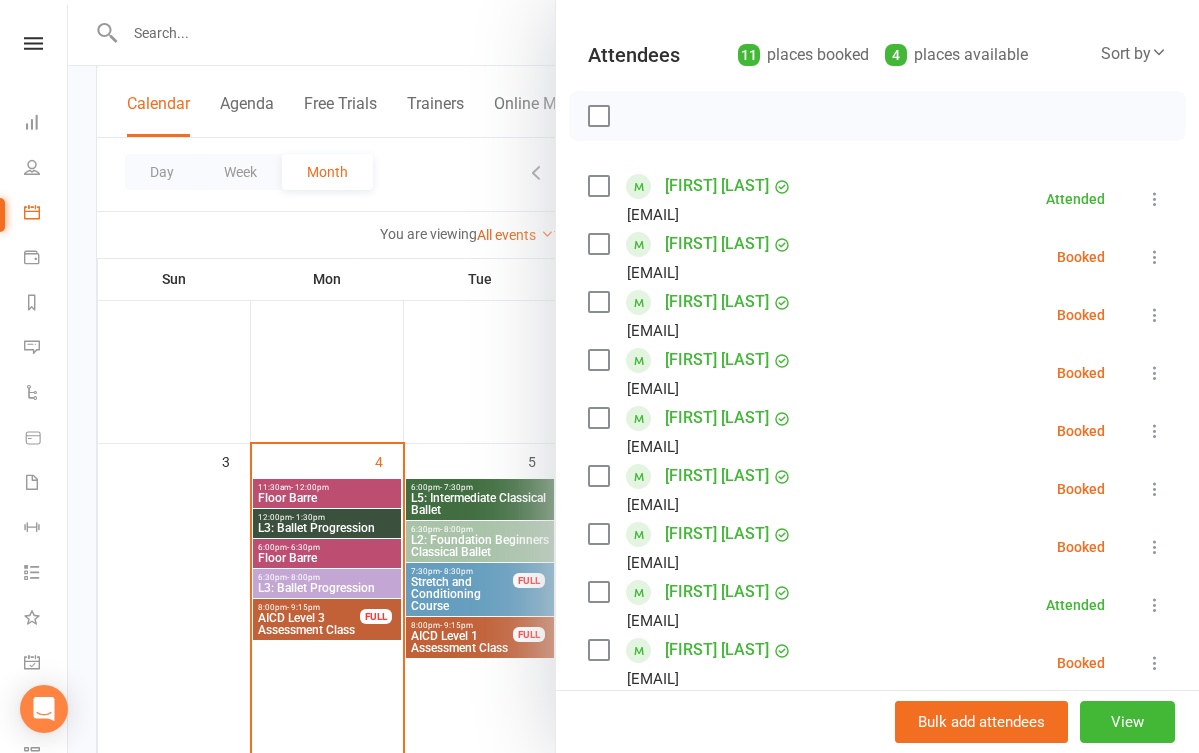 scroll, scrollTop: 207, scrollLeft: 0, axis: vertical 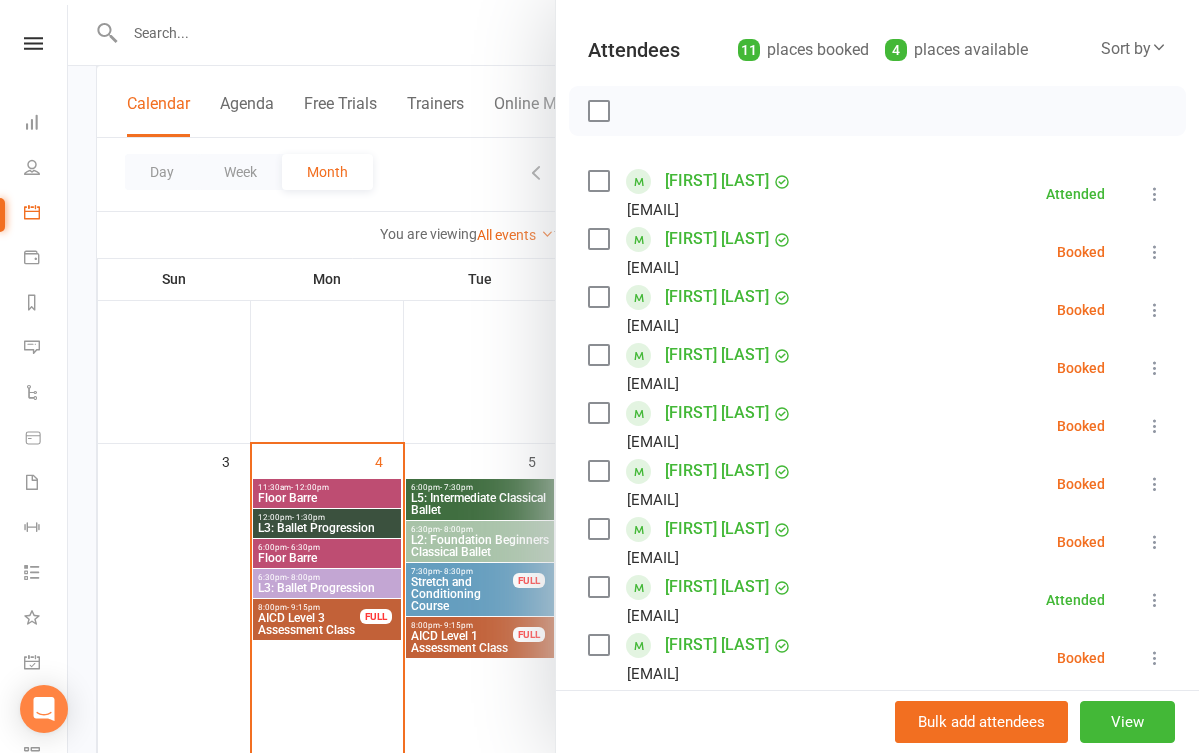 click at bounding box center (1155, 252) 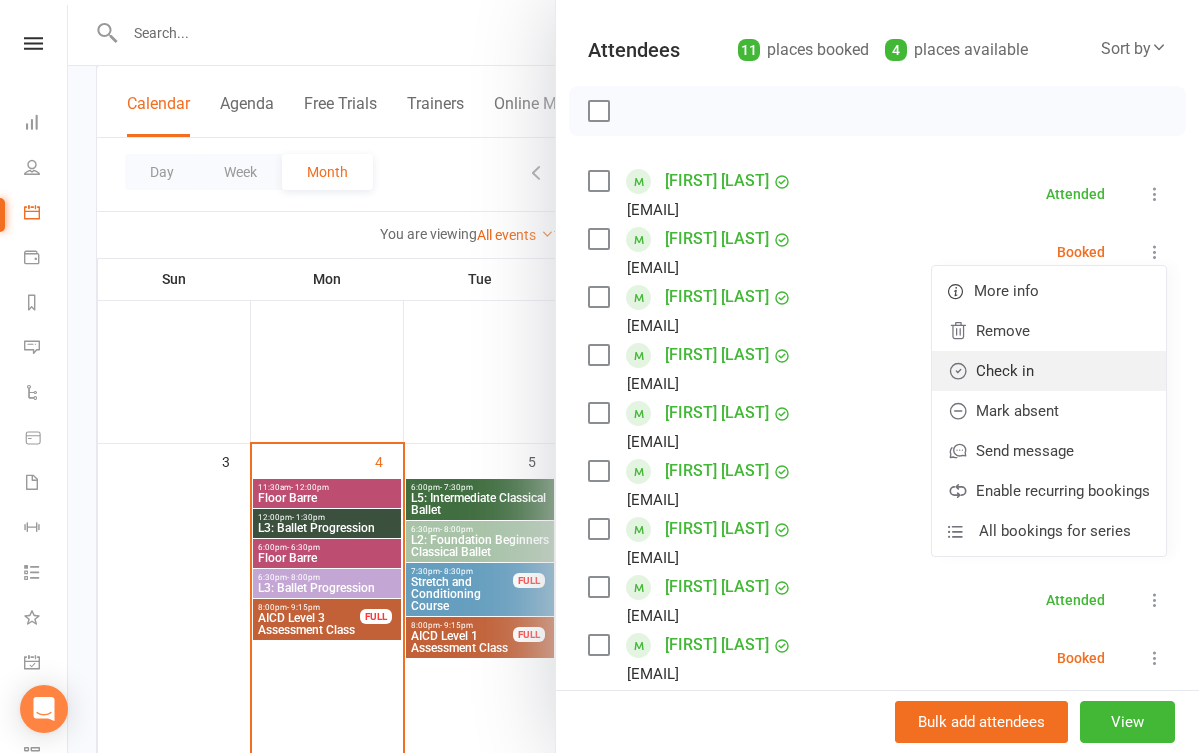 click on "Check in" at bounding box center [1049, 371] 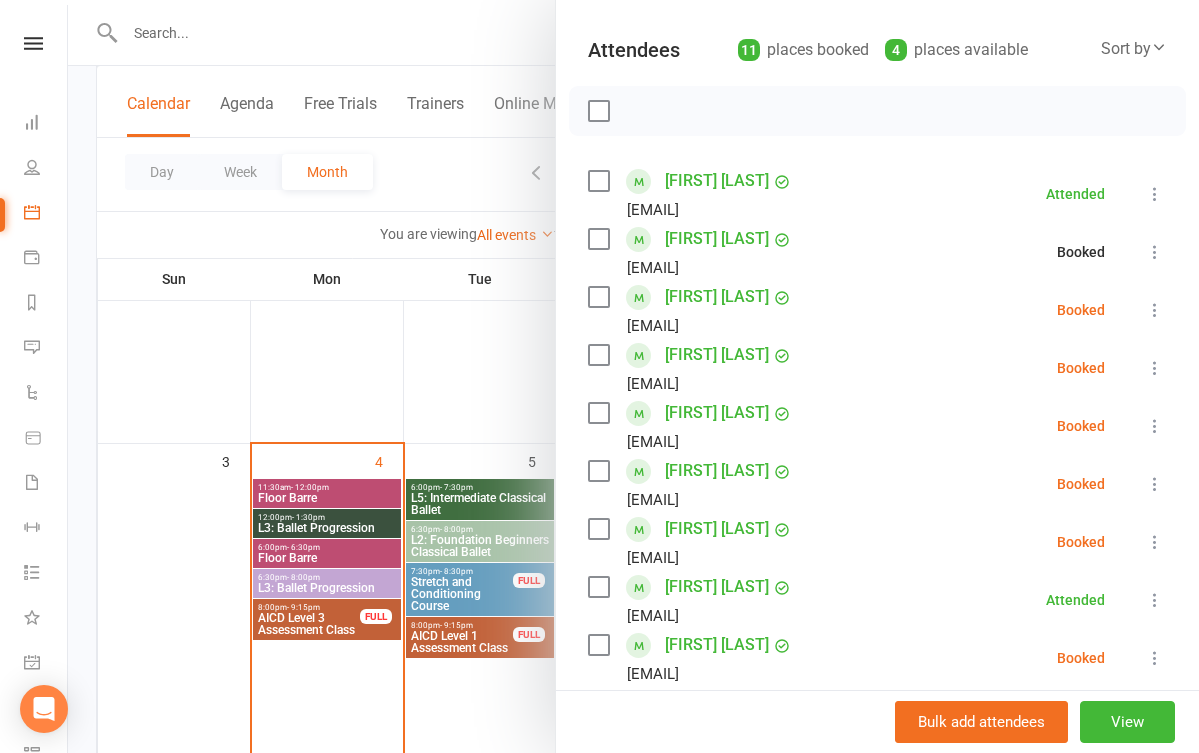 click at bounding box center [1155, 310] 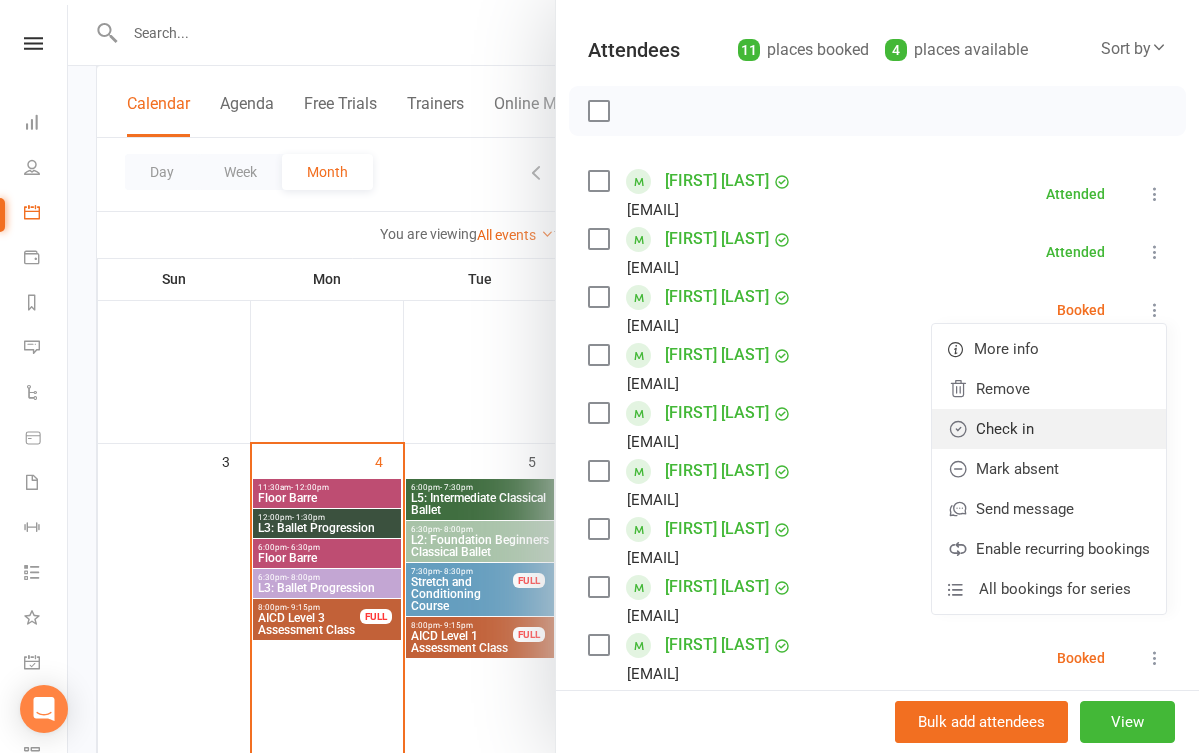 click on "Check in" at bounding box center [1049, 429] 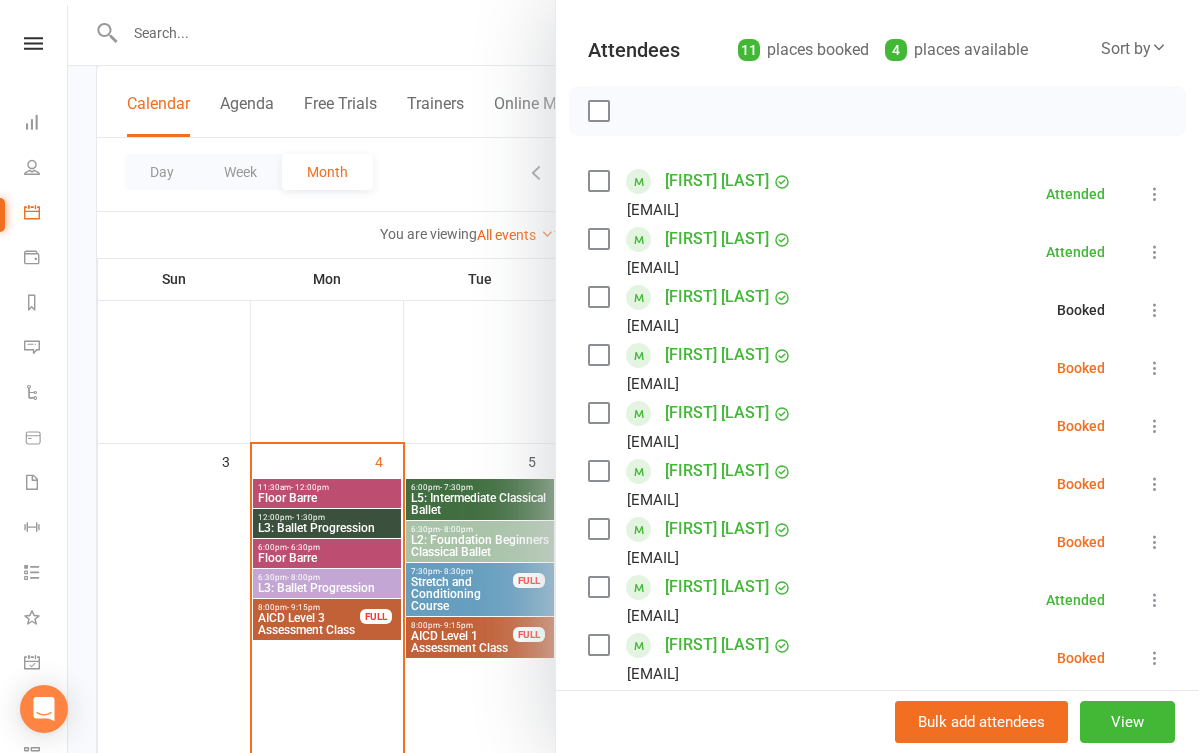 click at bounding box center (1155, 368) 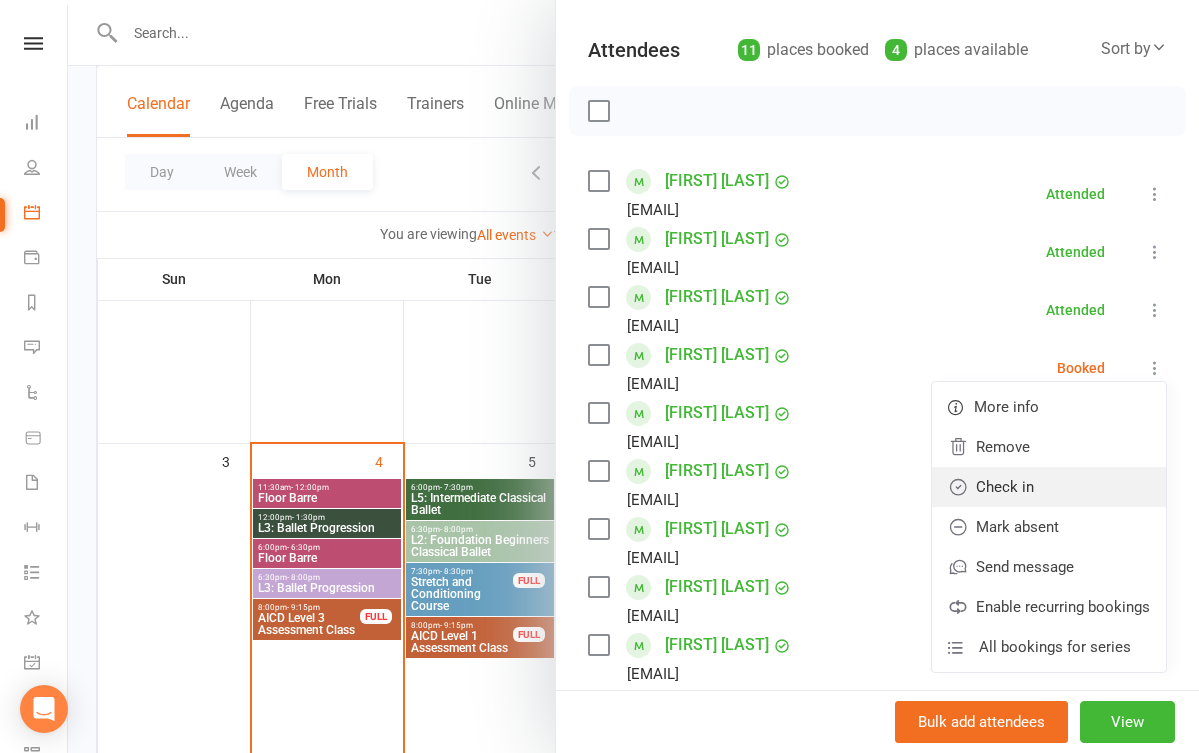 click on "Check in" at bounding box center (1049, 487) 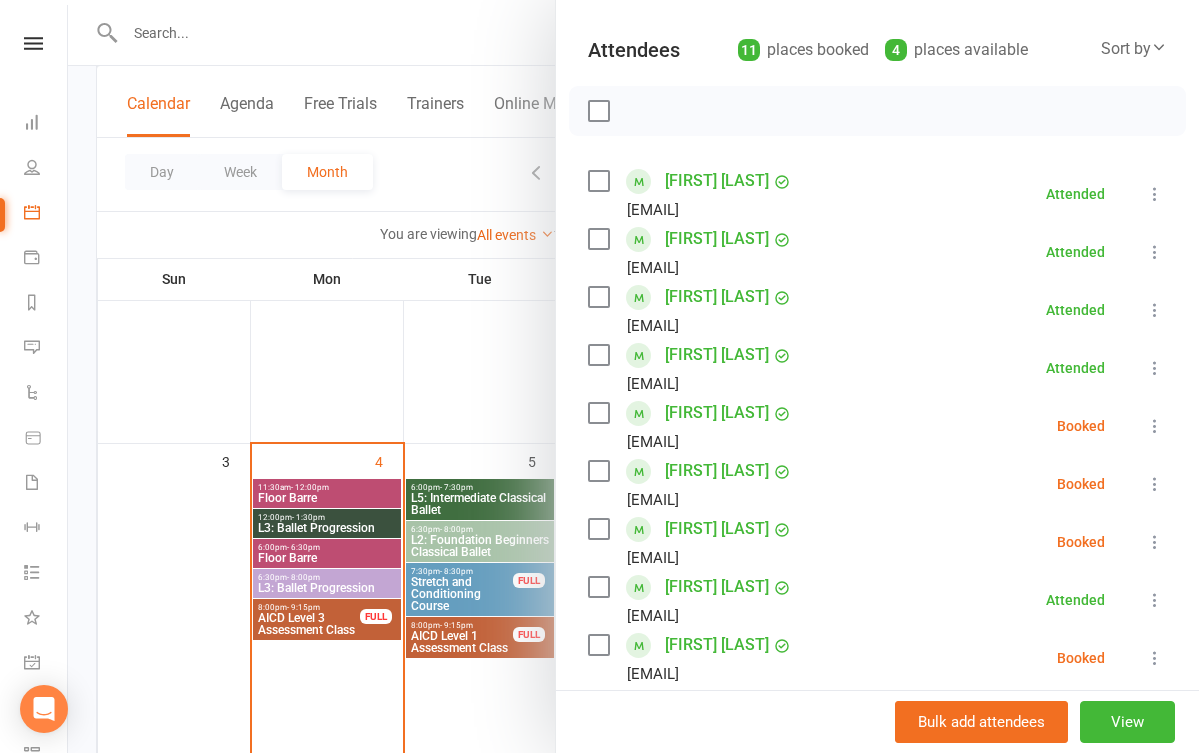 click at bounding box center [1155, 426] 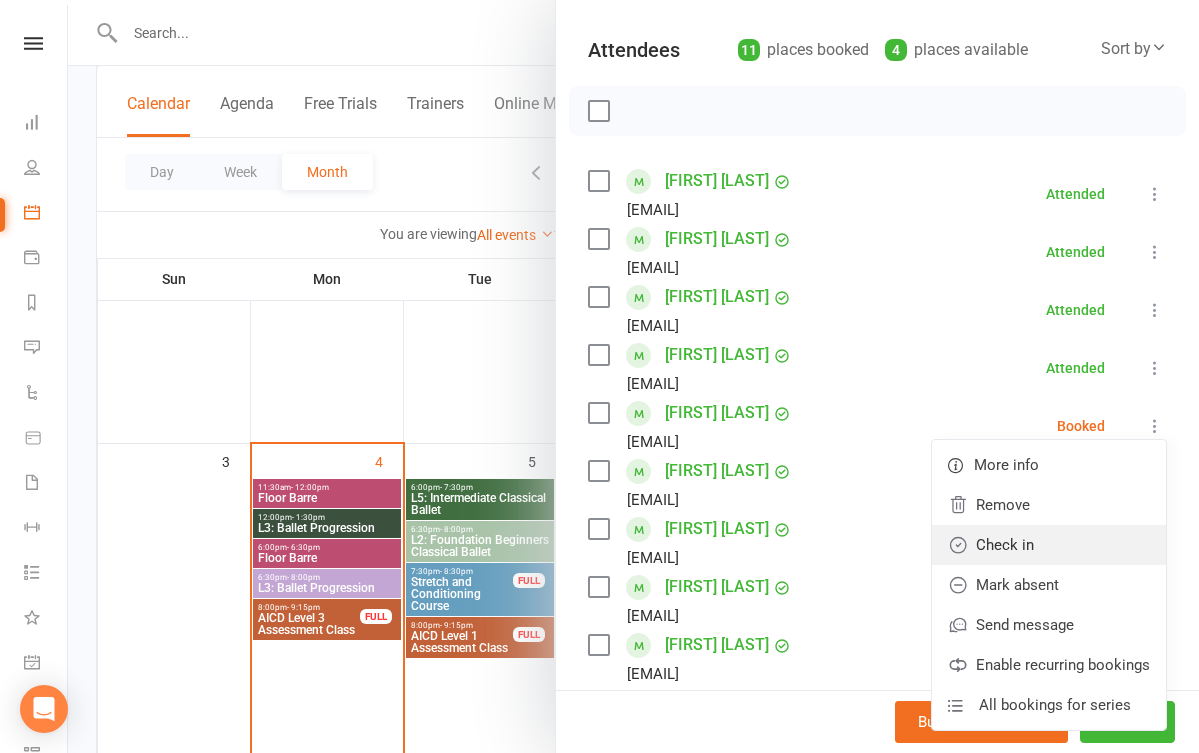 click on "Check in" at bounding box center (1049, 545) 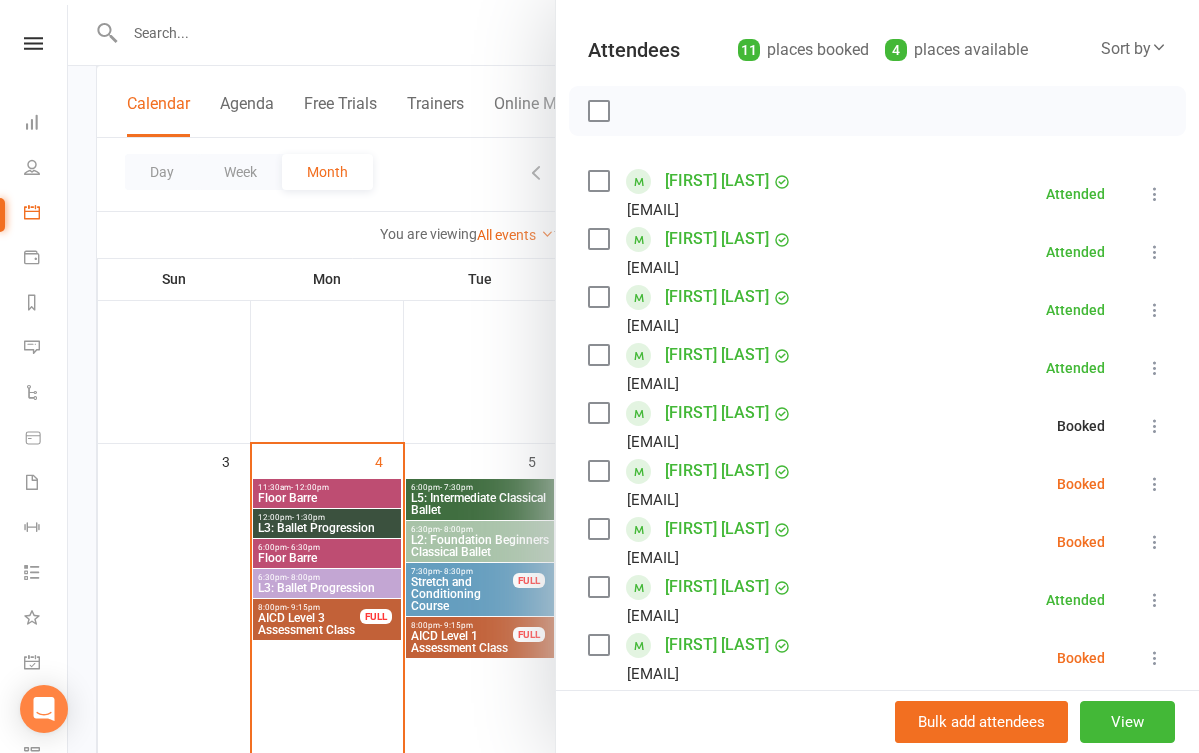 click at bounding box center (1155, 484) 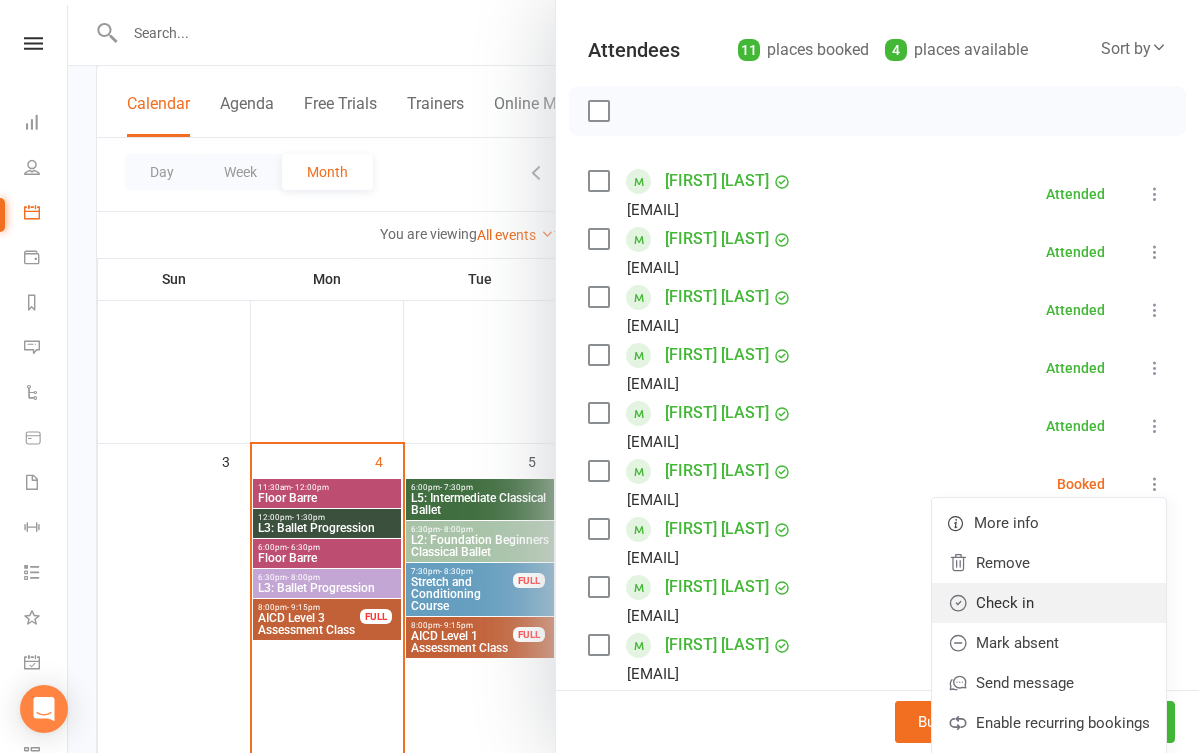 click on "Check in" at bounding box center [1049, 603] 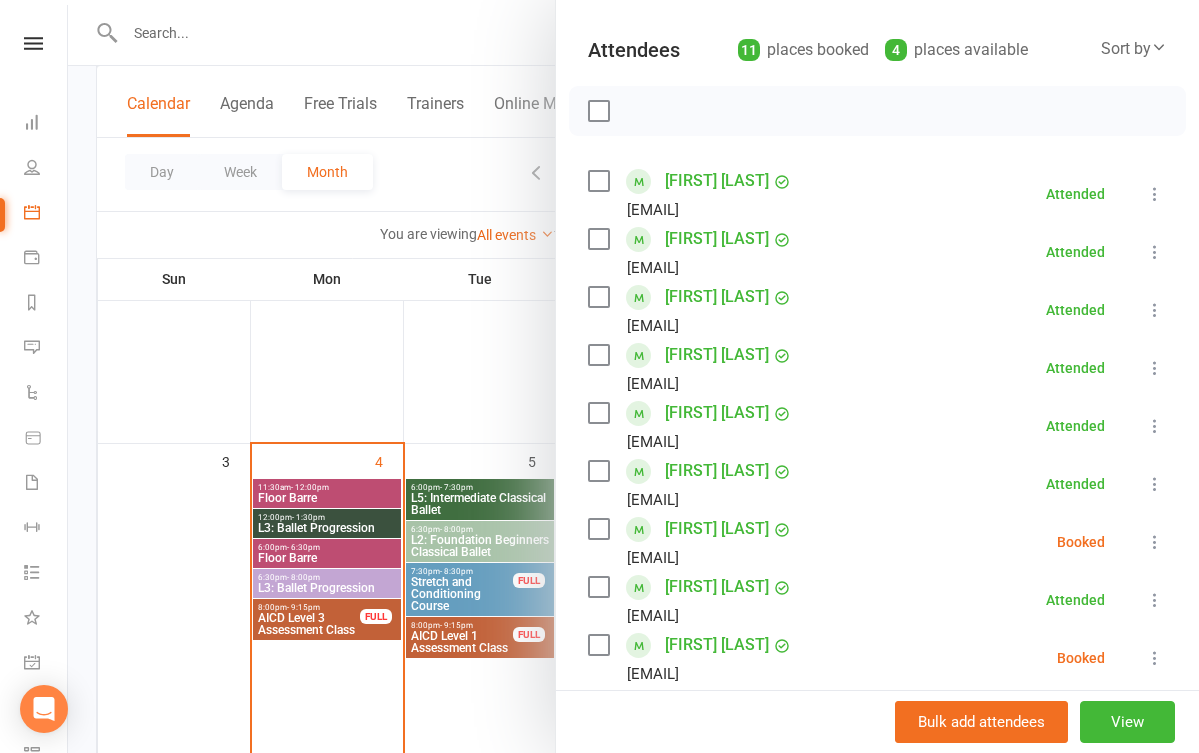 click at bounding box center (1155, 542) 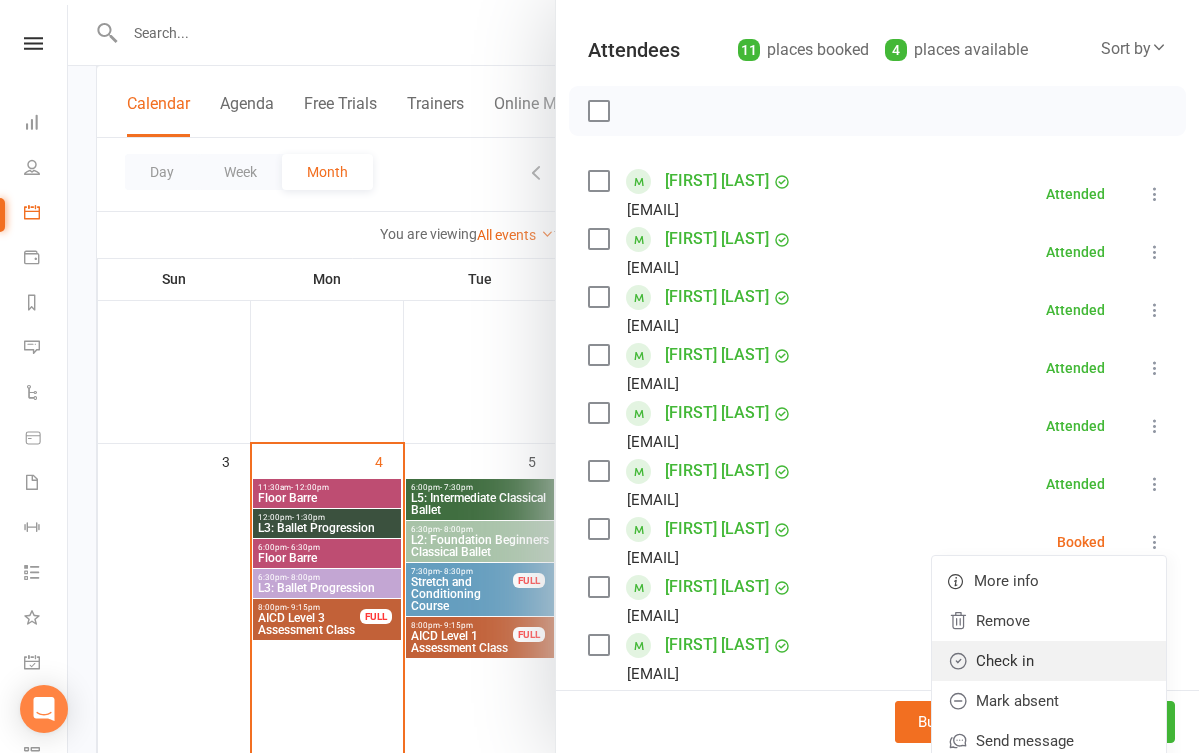 click on "Check in" at bounding box center [1049, 661] 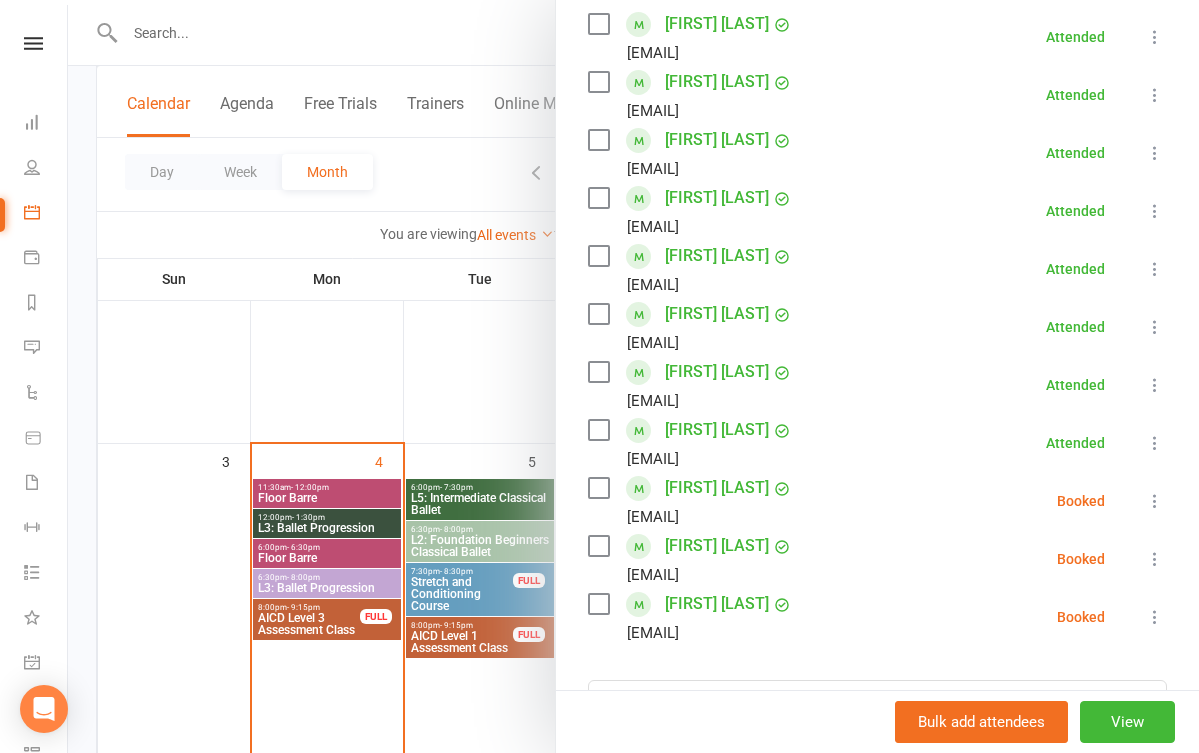 scroll, scrollTop: 389, scrollLeft: 0, axis: vertical 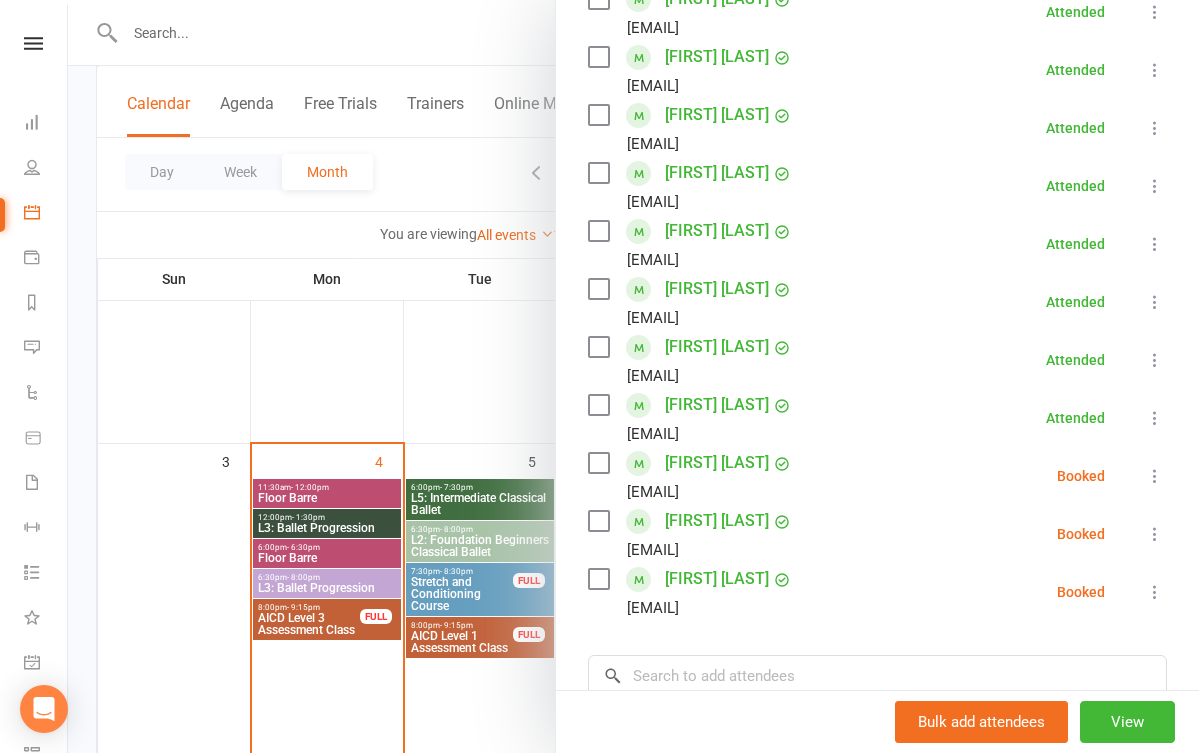 click at bounding box center (1155, 476) 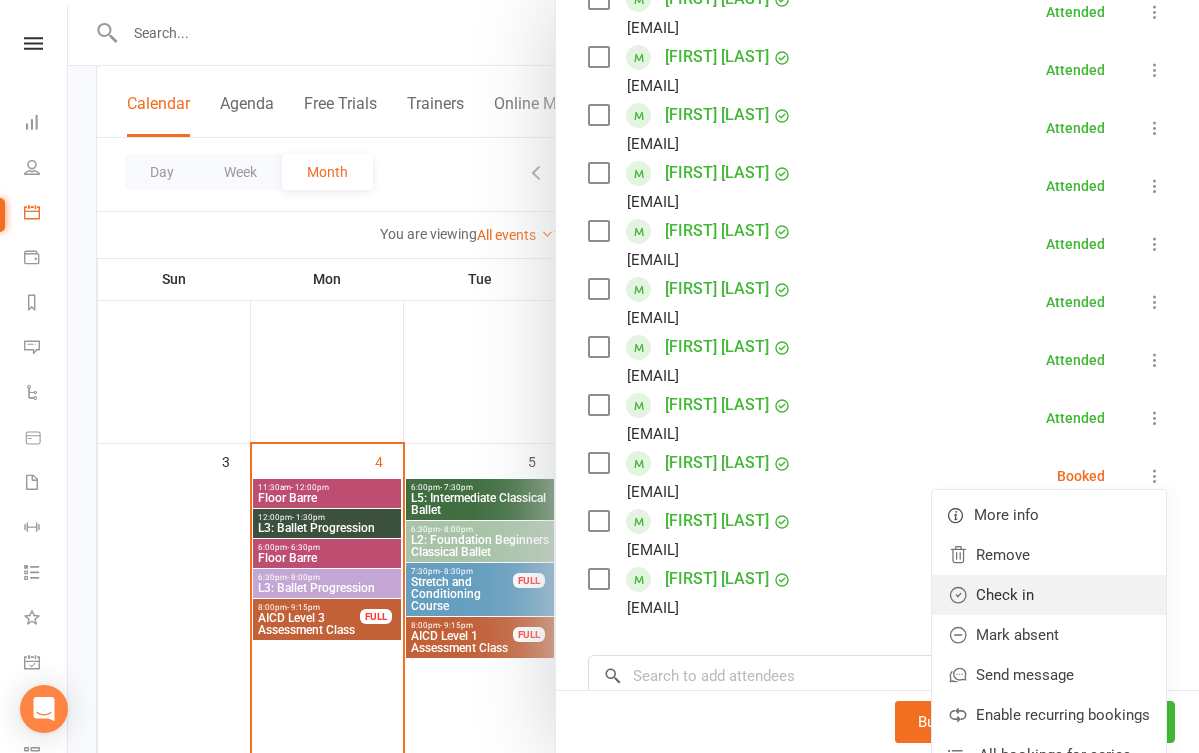 click on "Check in" at bounding box center [1049, 595] 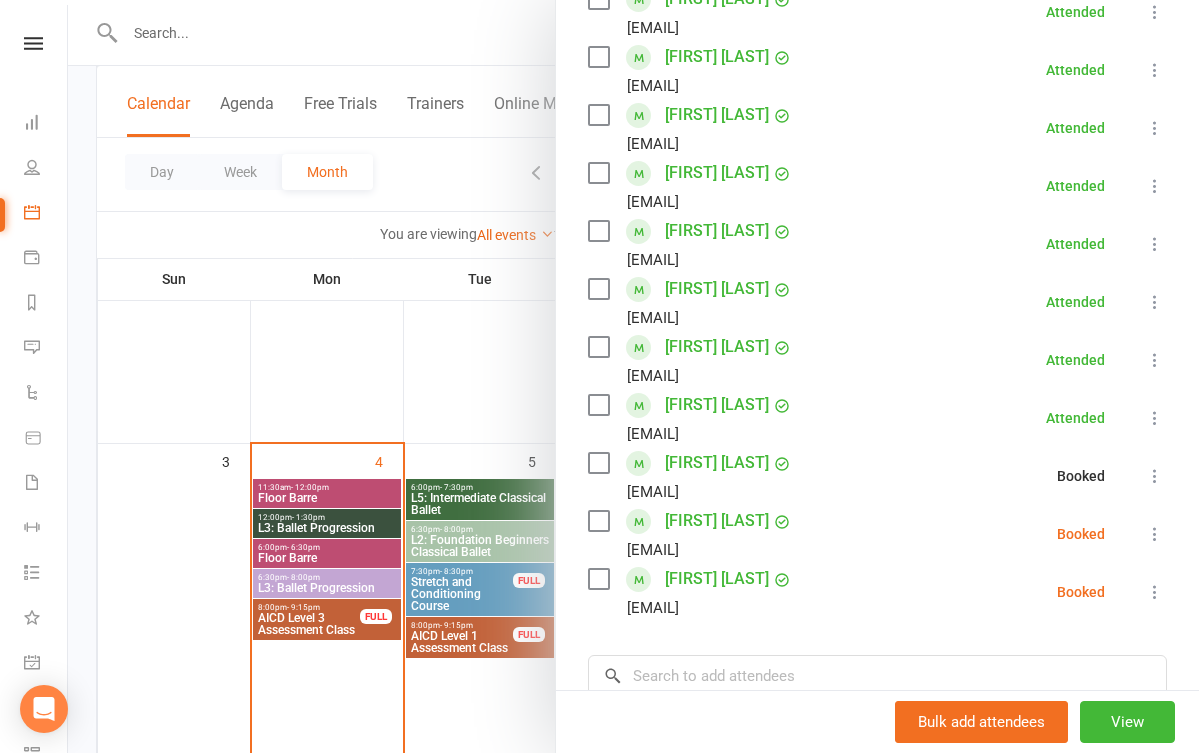click at bounding box center [1155, 534] 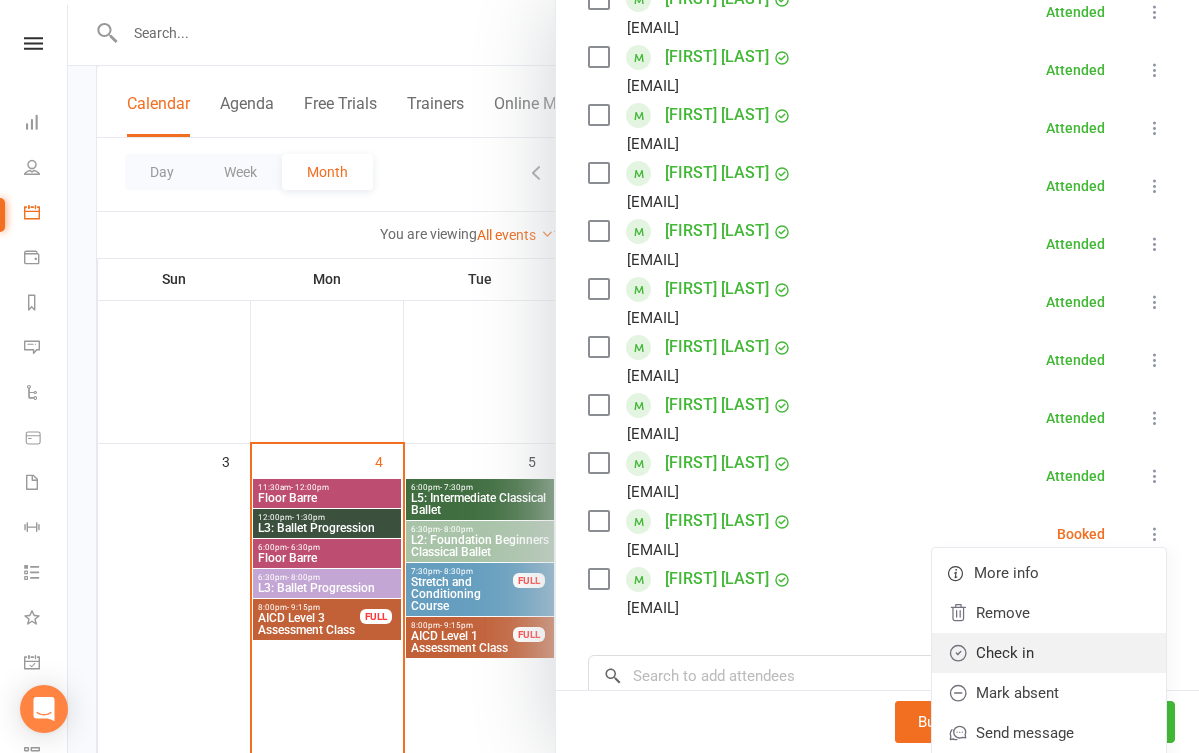 click on "Check in" at bounding box center [1049, 653] 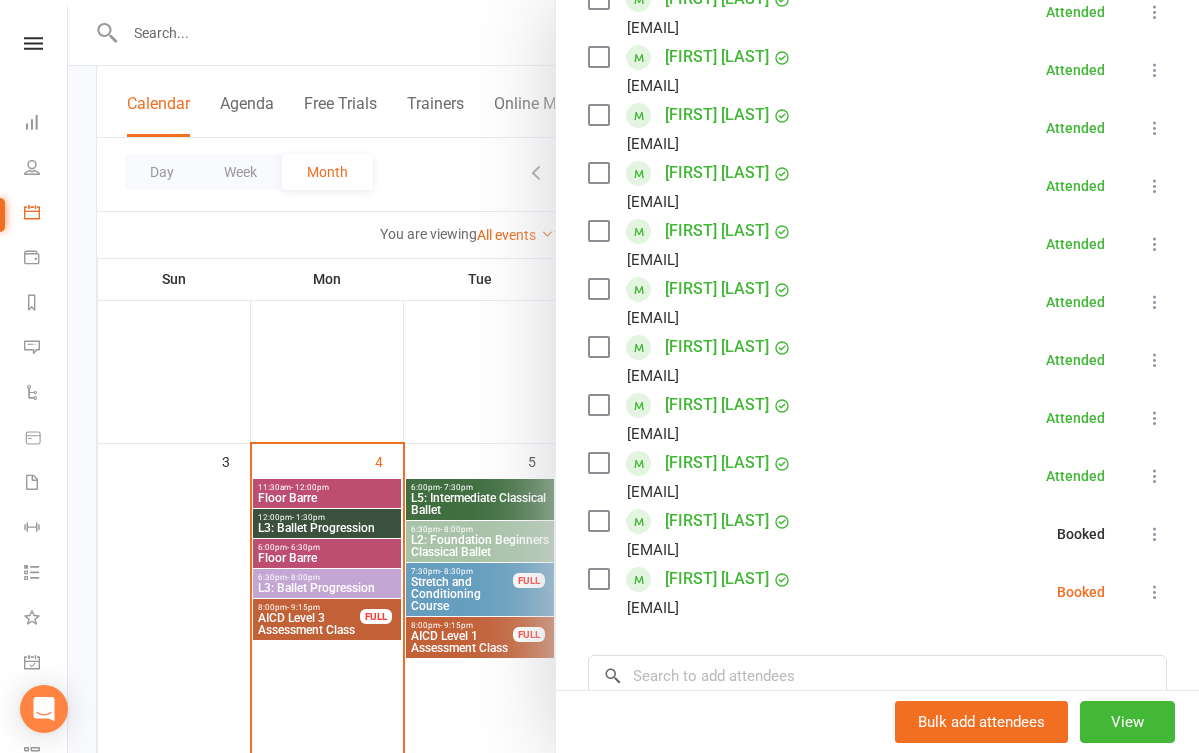 click at bounding box center [1155, 592] 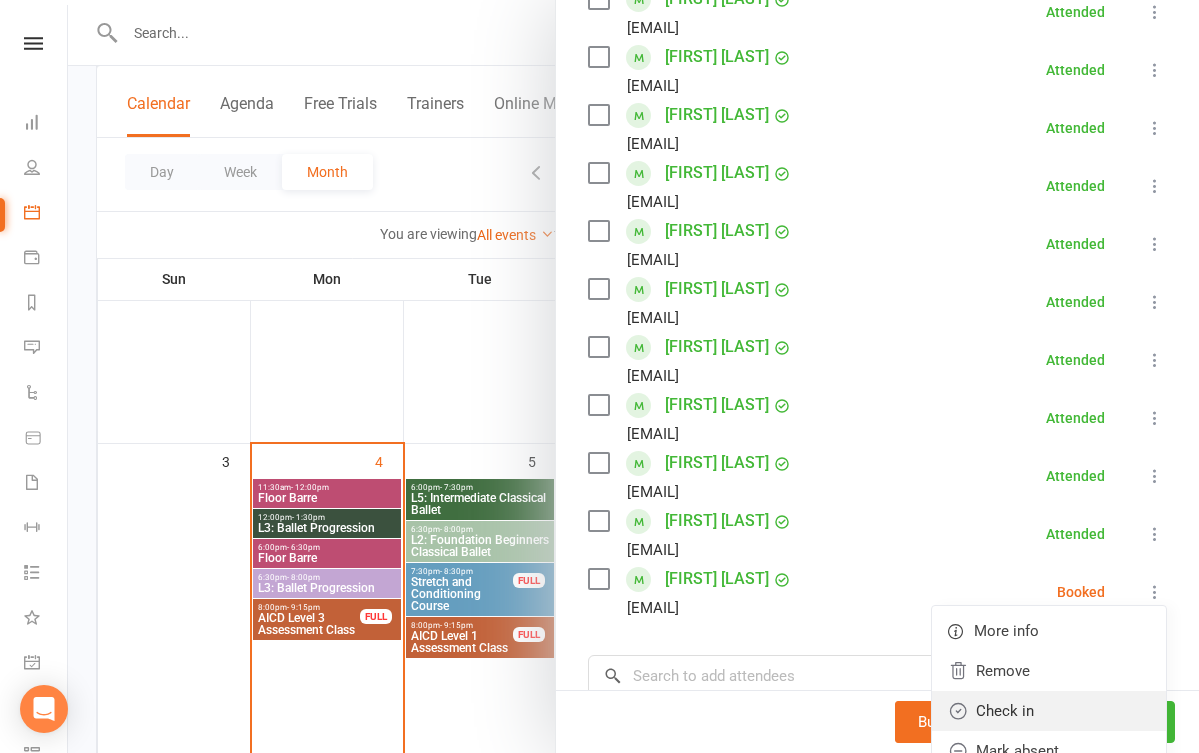 click on "Check in" at bounding box center (1049, 711) 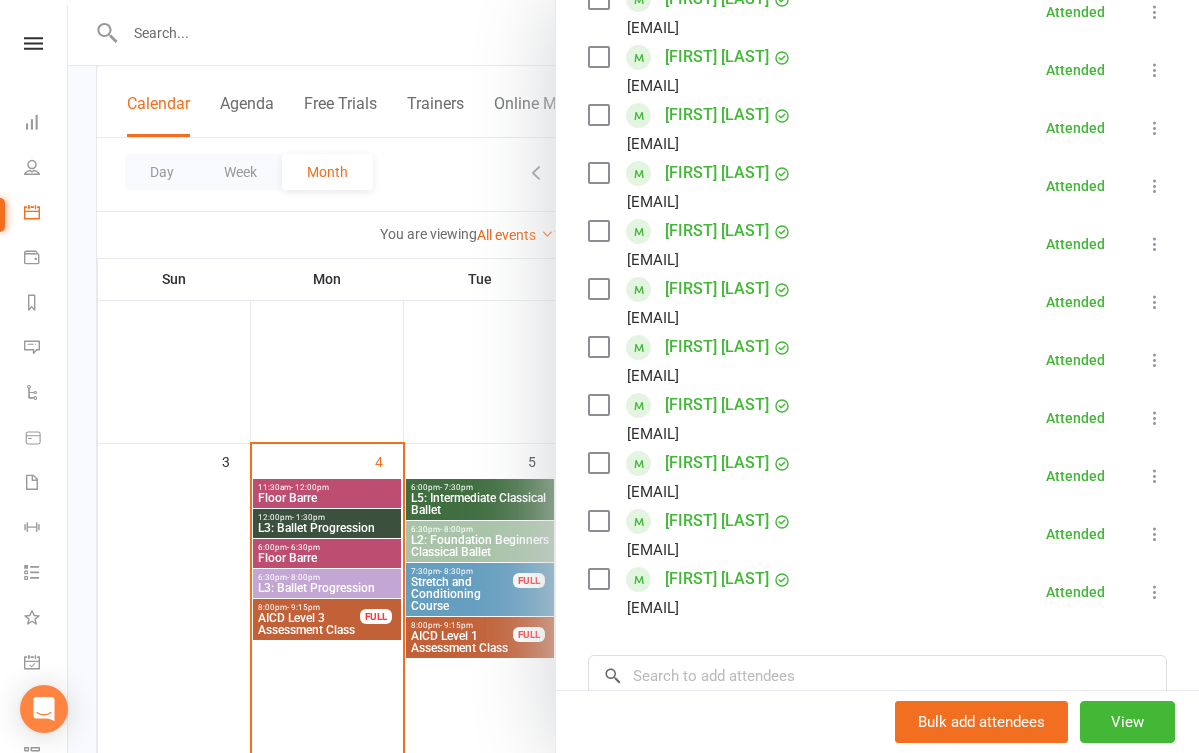 click at bounding box center (633, 376) 